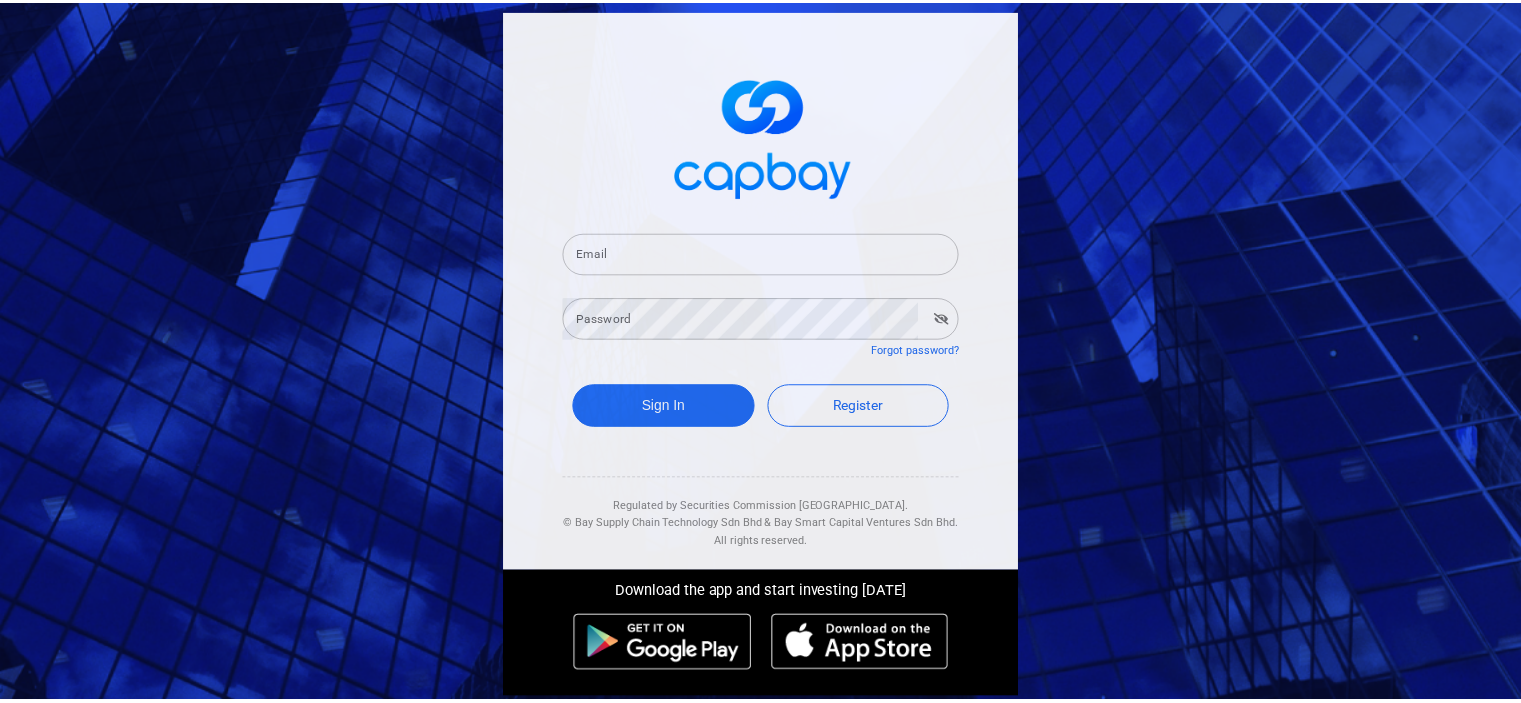 scroll, scrollTop: 0, scrollLeft: 0, axis: both 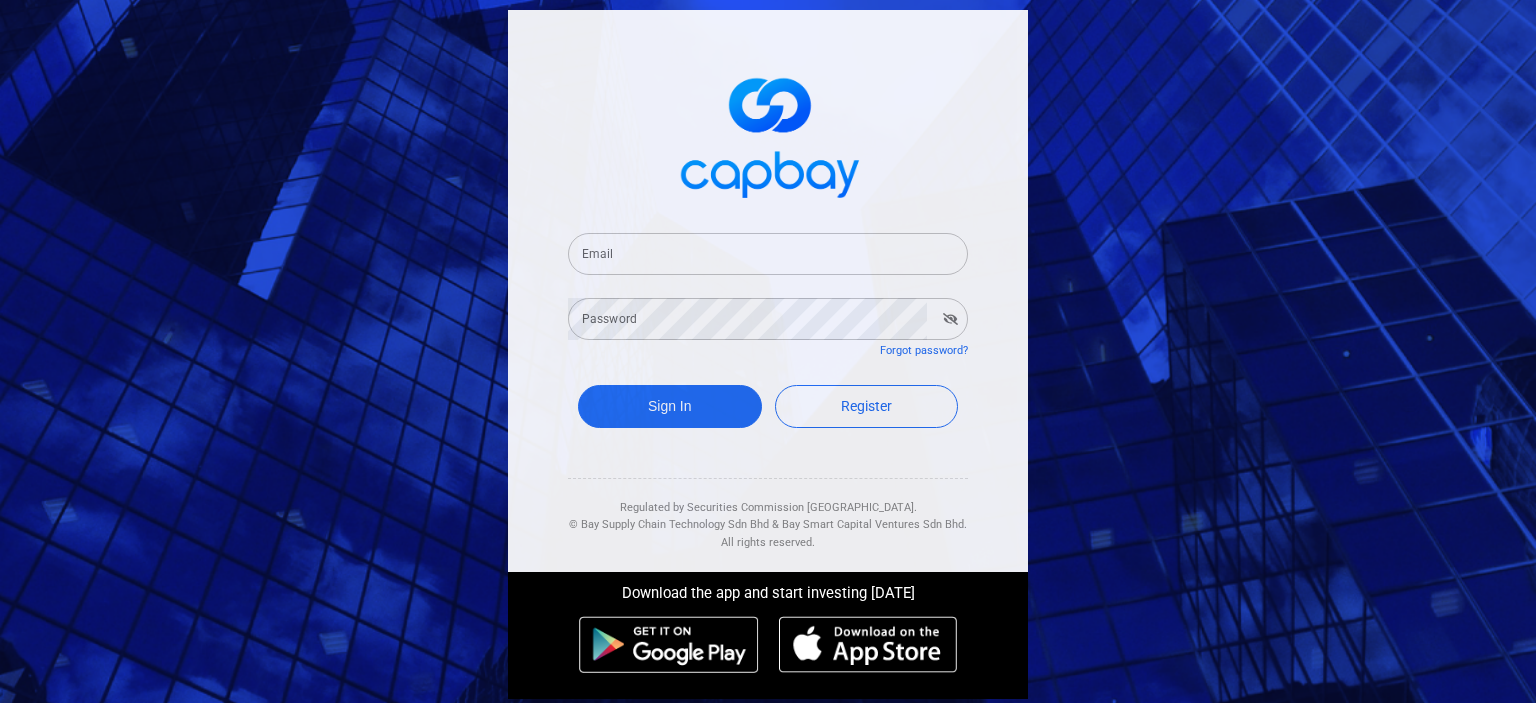 click on "Email" at bounding box center (768, 254) 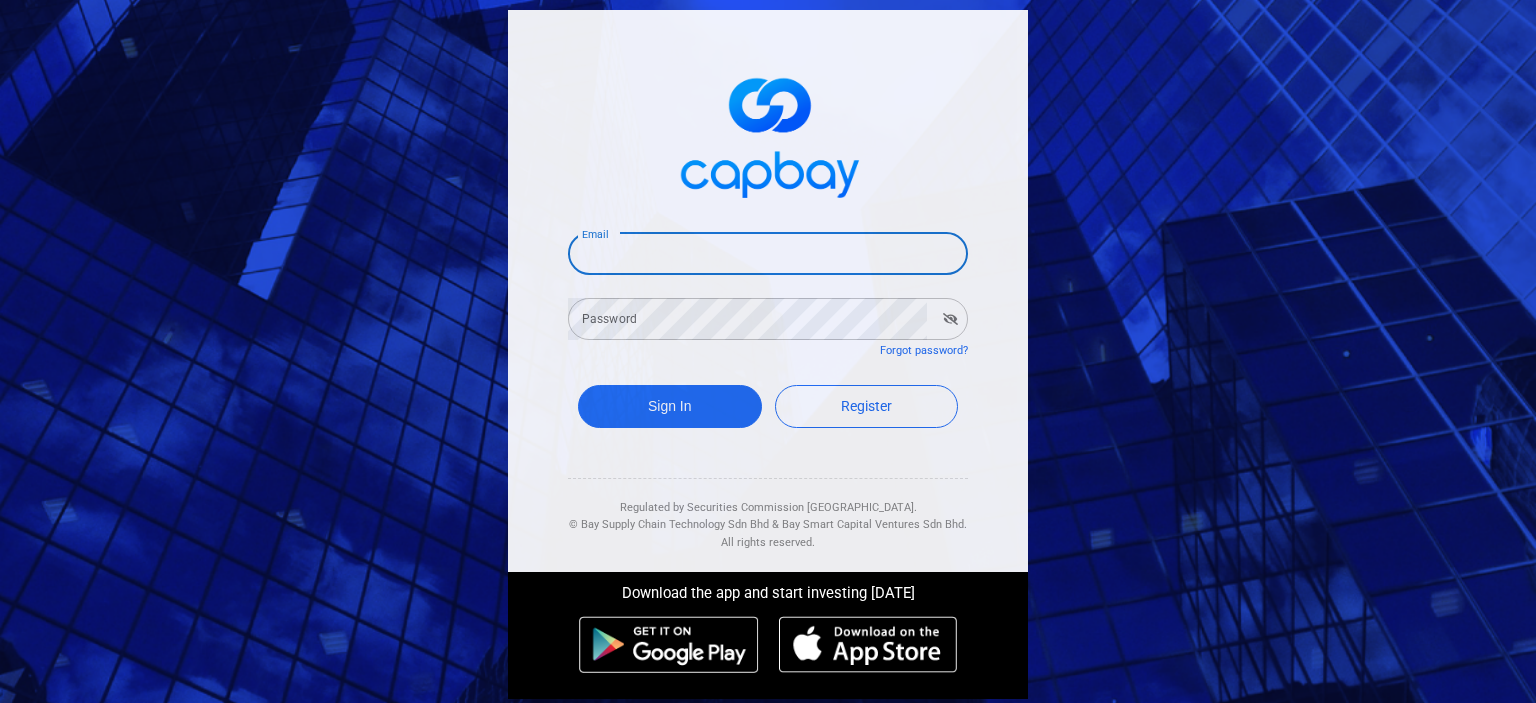 paste on "nicholaslkj.inspire@gmail.com" 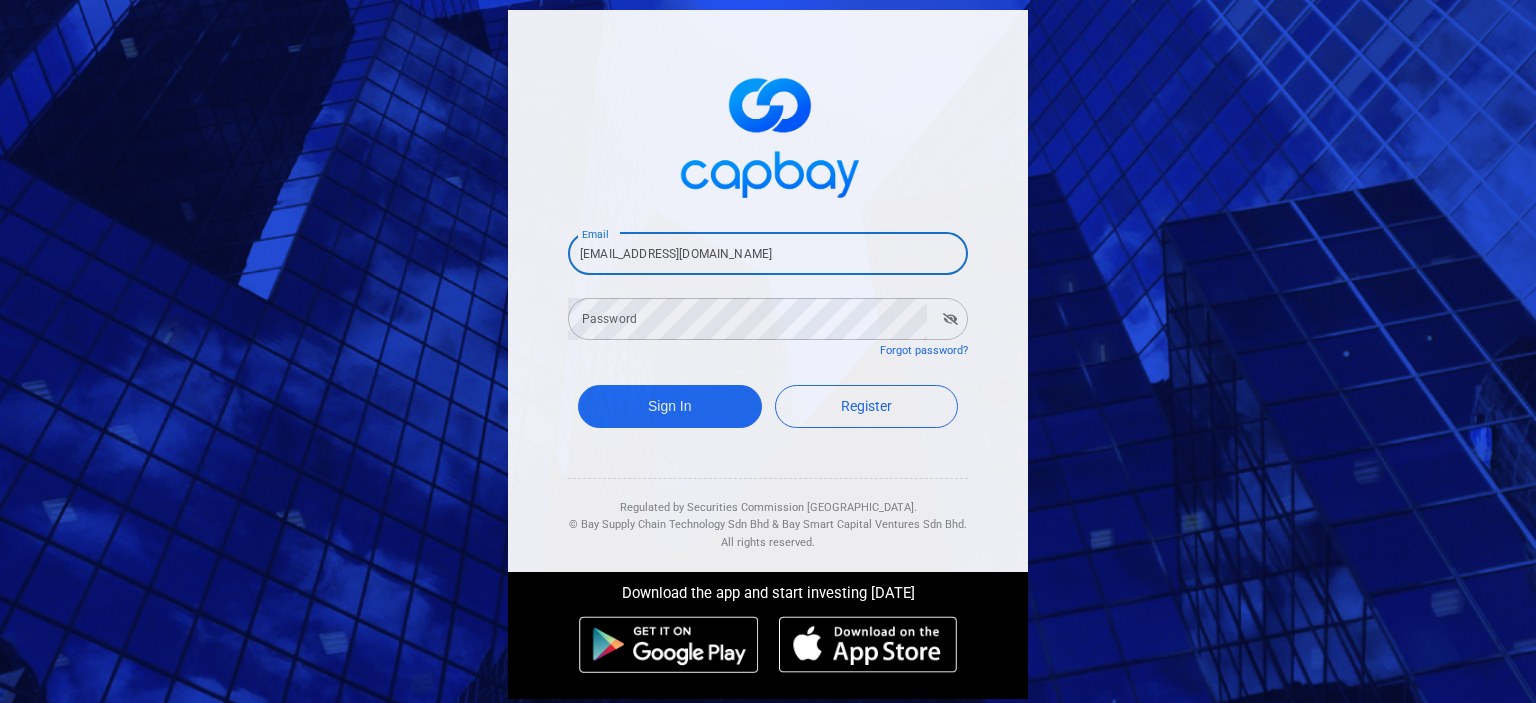 type on "nicholaslkj.inspire@gmail.com" 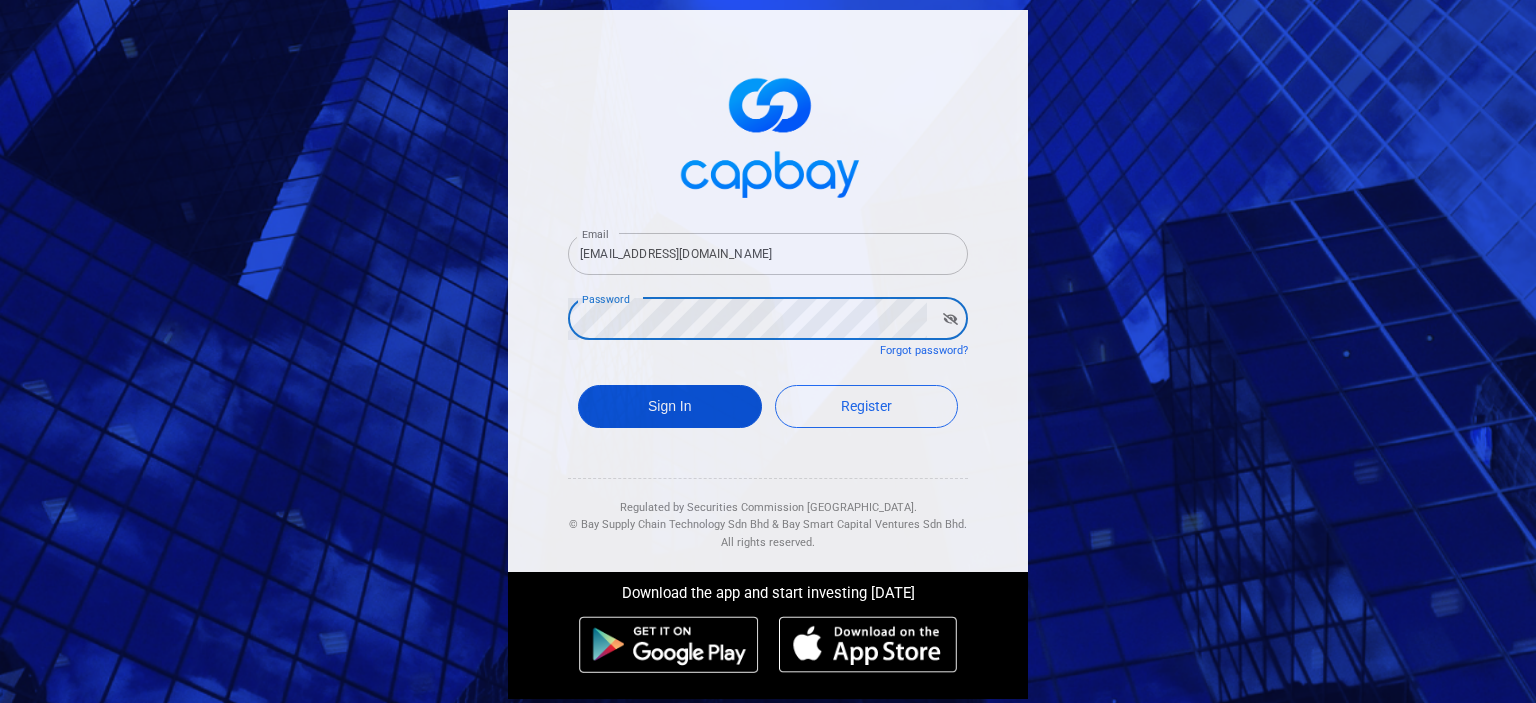 click on "Sign In" at bounding box center [670, 406] 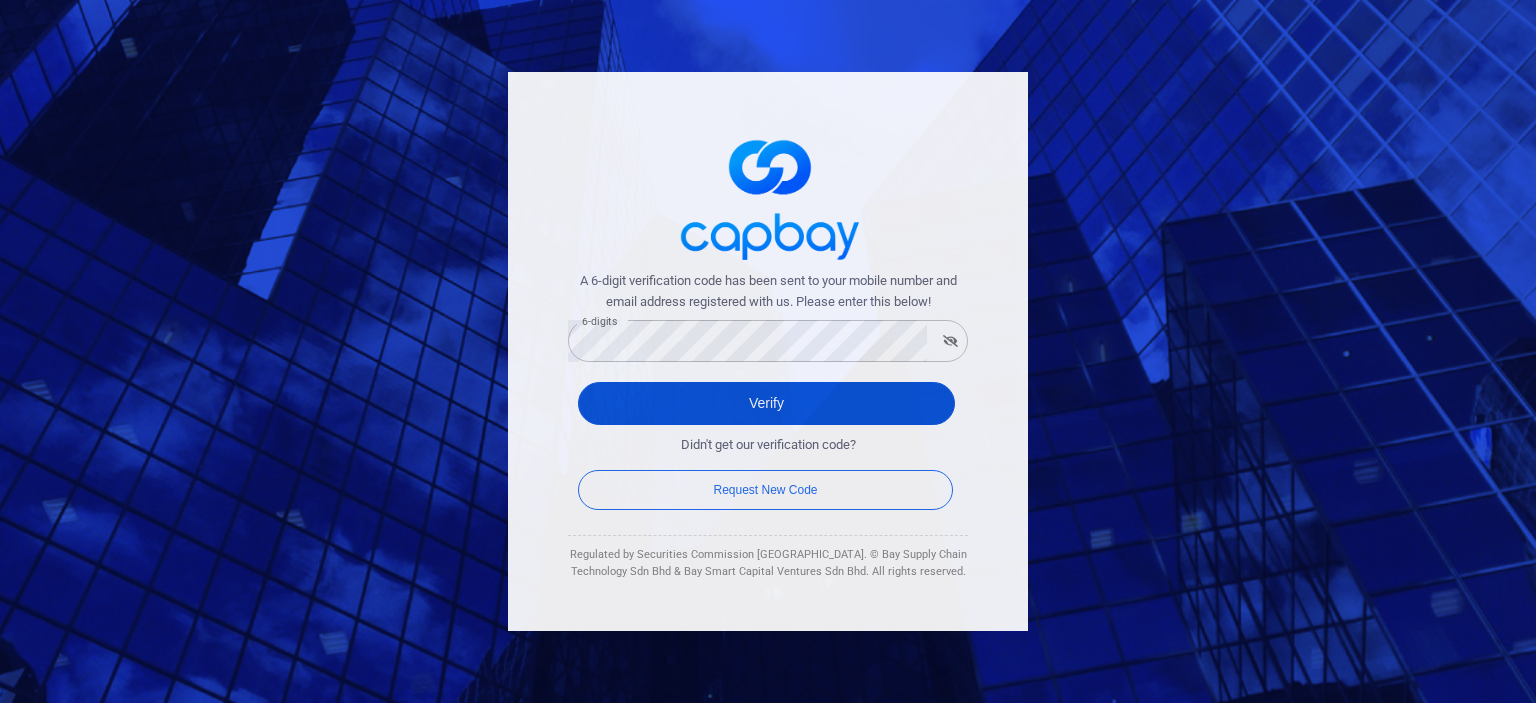 click on "Verify" at bounding box center (766, 403) 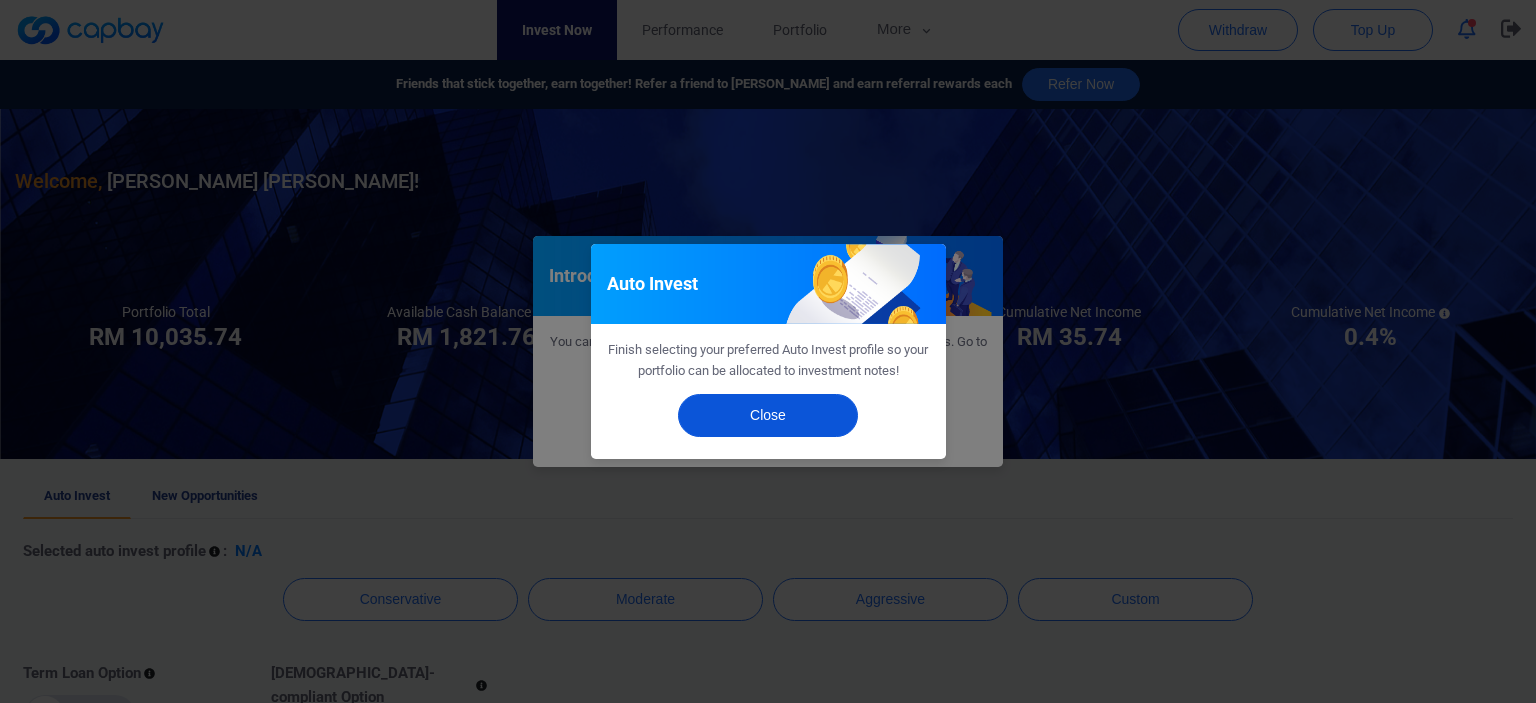 click on "Close" at bounding box center [768, 415] 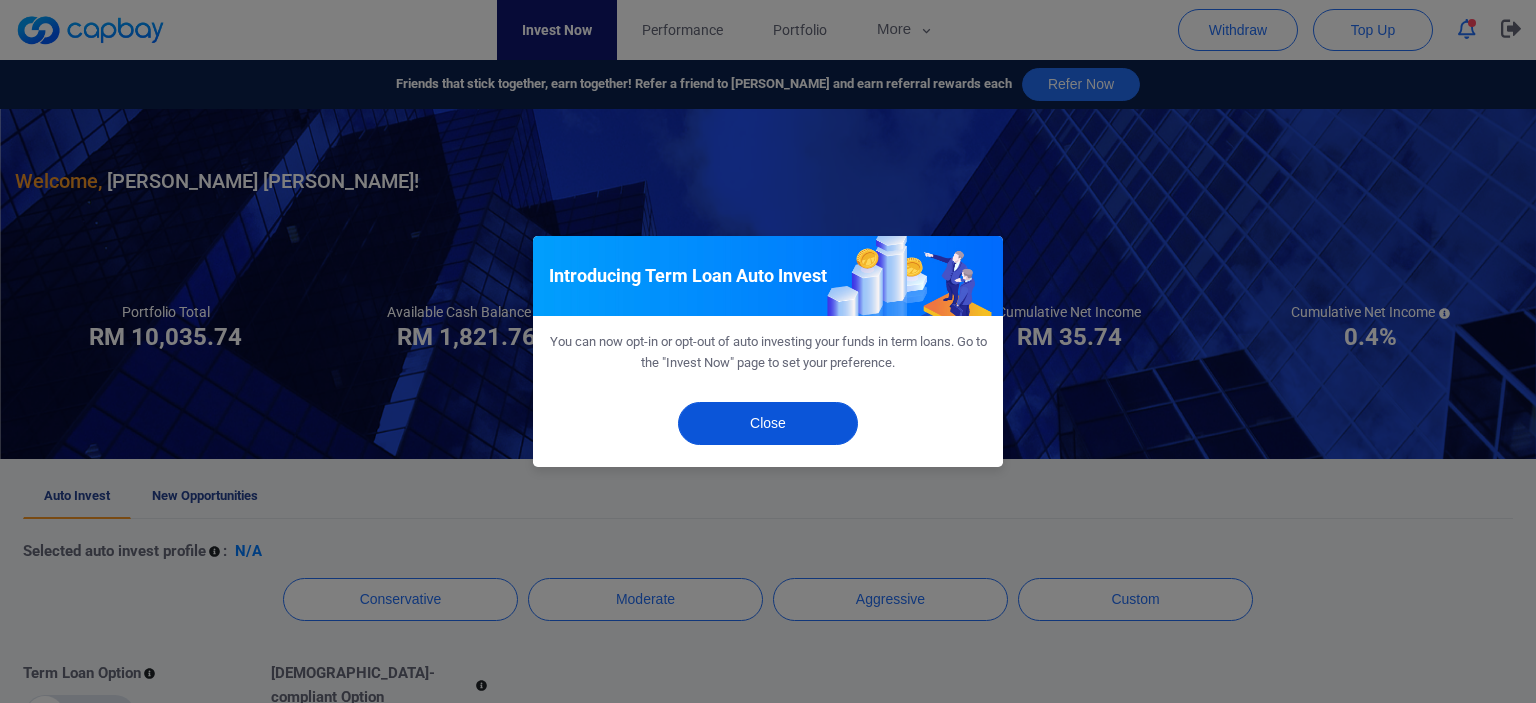 click on "Close" at bounding box center [768, 423] 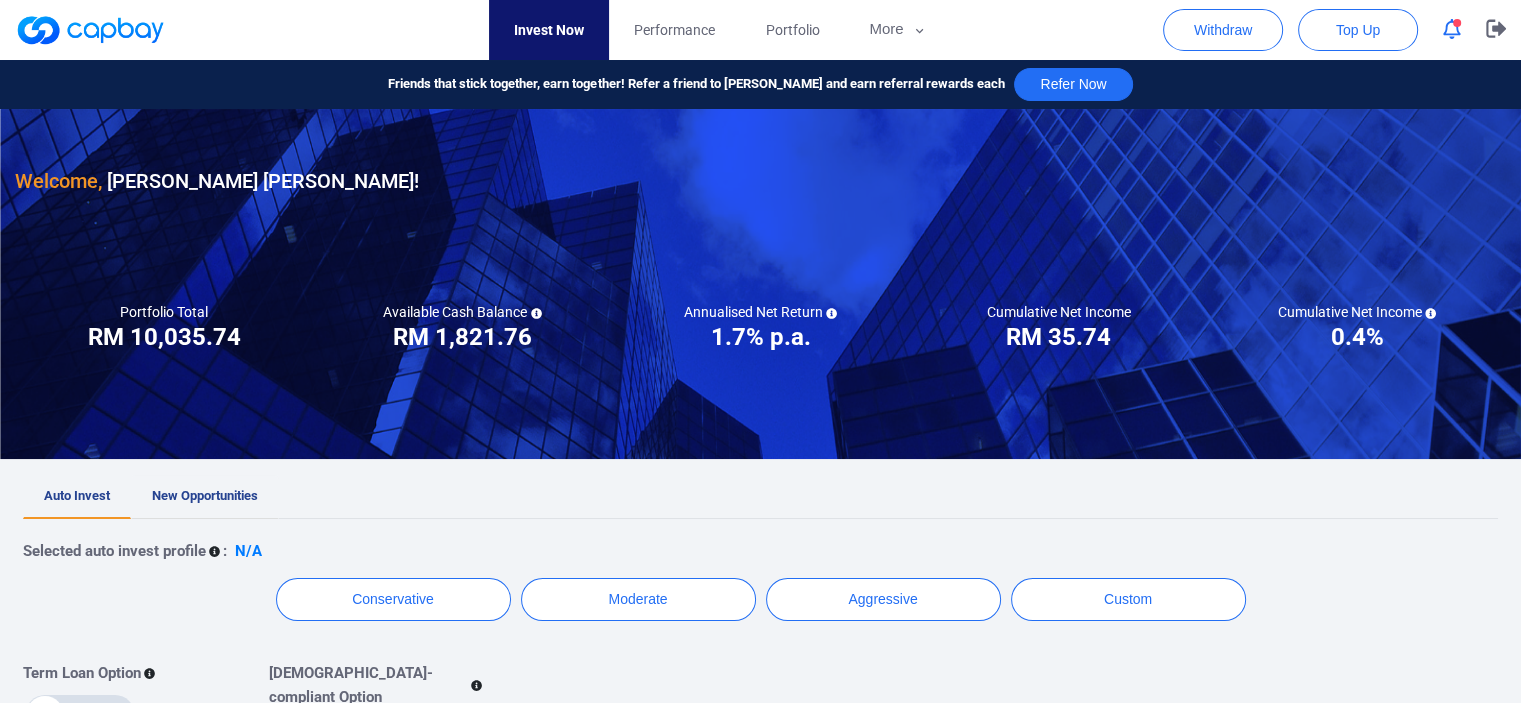 click on "New Opportunities" at bounding box center (205, 497) 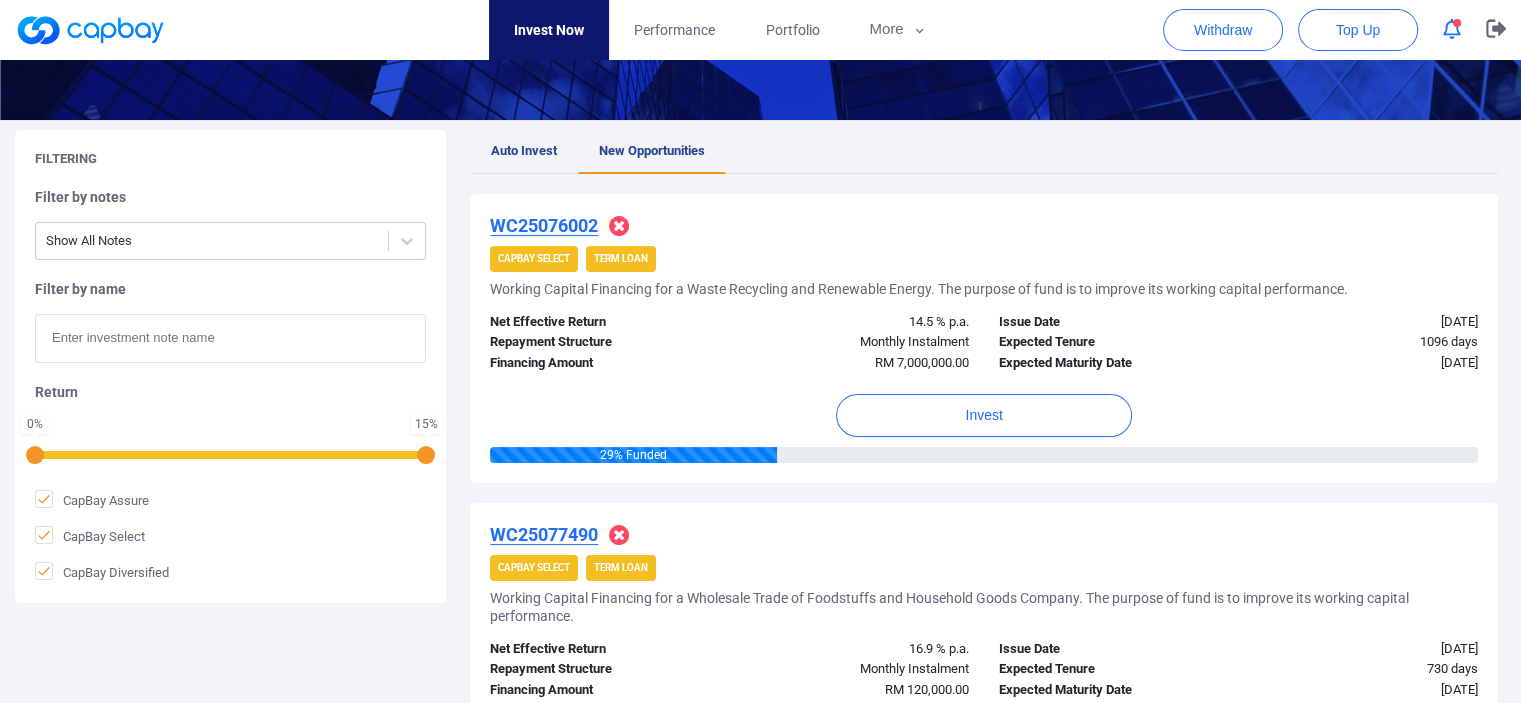 scroll, scrollTop: 300, scrollLeft: 0, axis: vertical 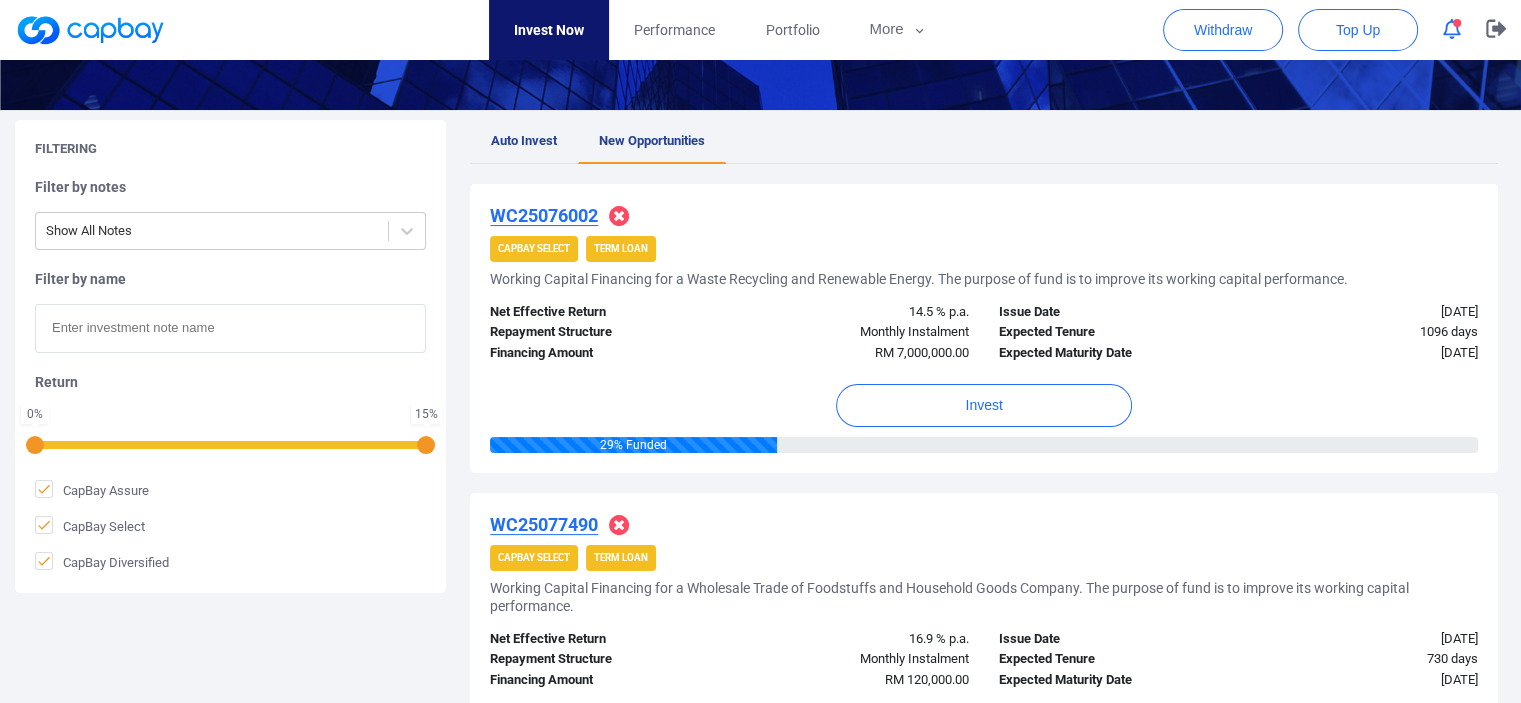 click on "WC25076002" at bounding box center (544, 215) 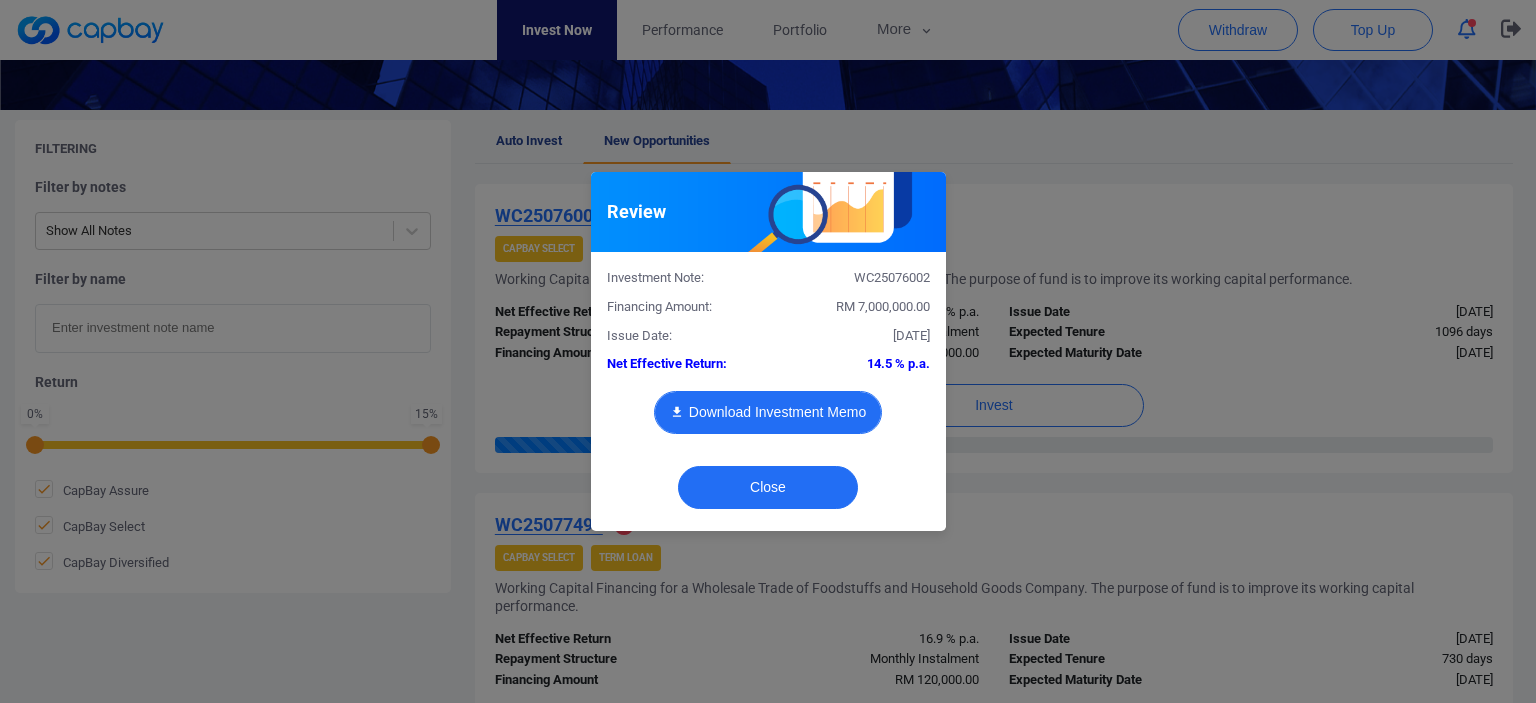 click on "Download Investment Memo" at bounding box center (768, 412) 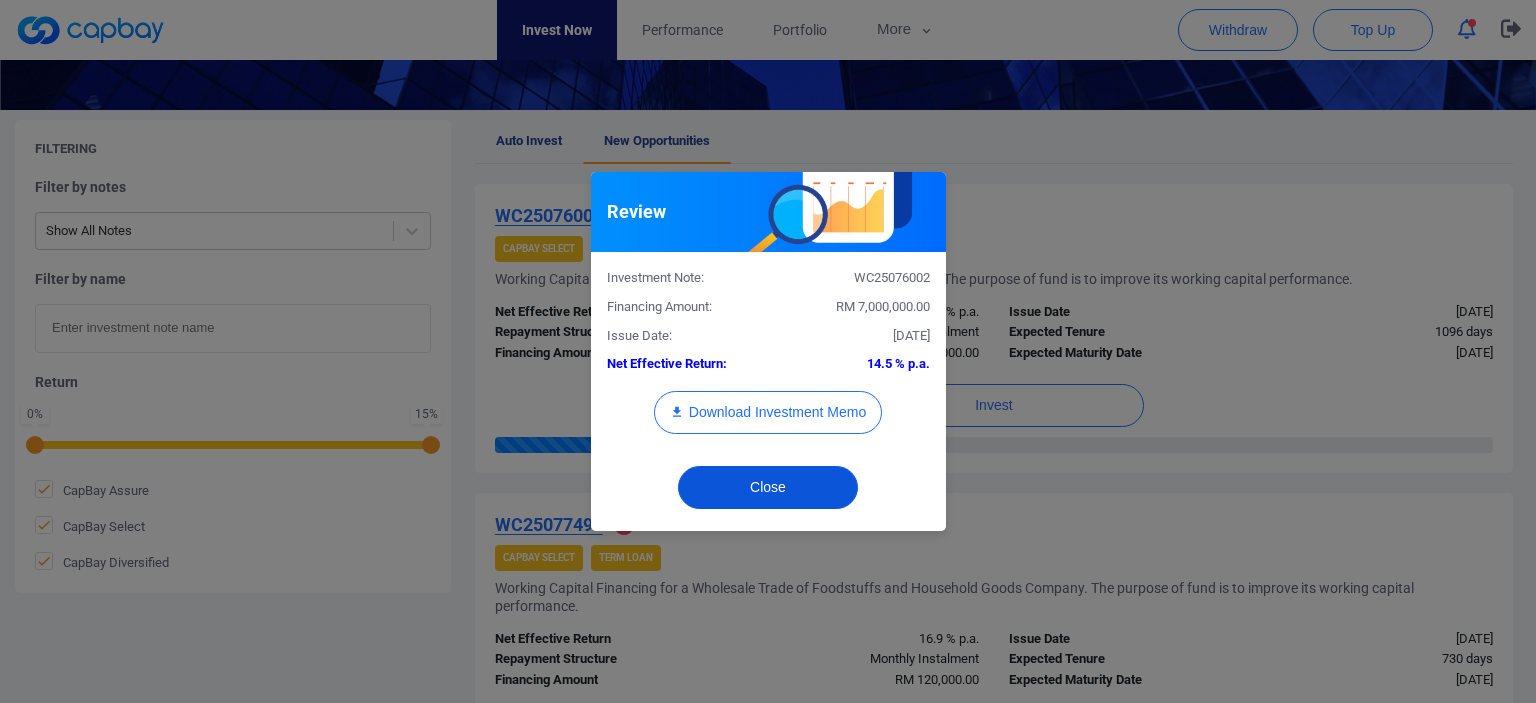 click on "Close" at bounding box center [768, 487] 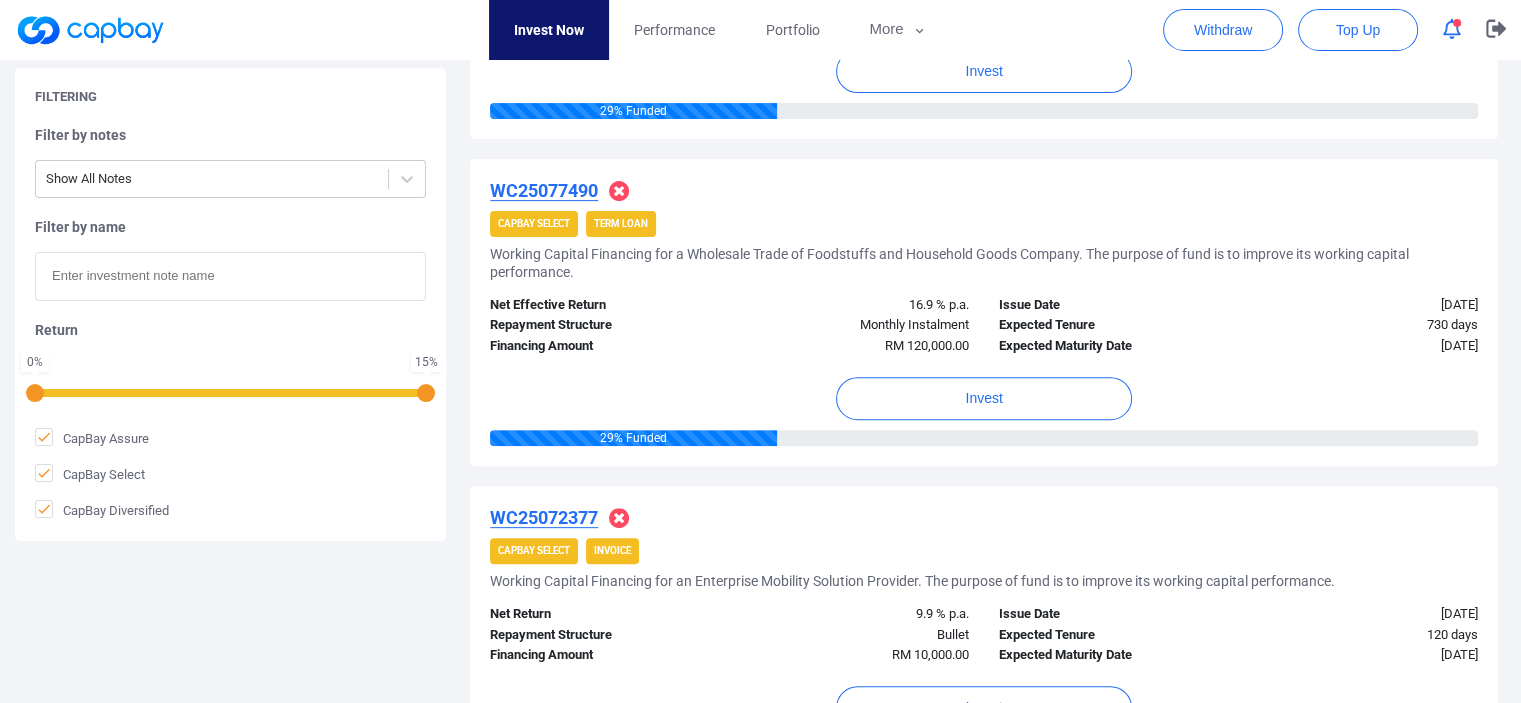scroll, scrollTop: 600, scrollLeft: 0, axis: vertical 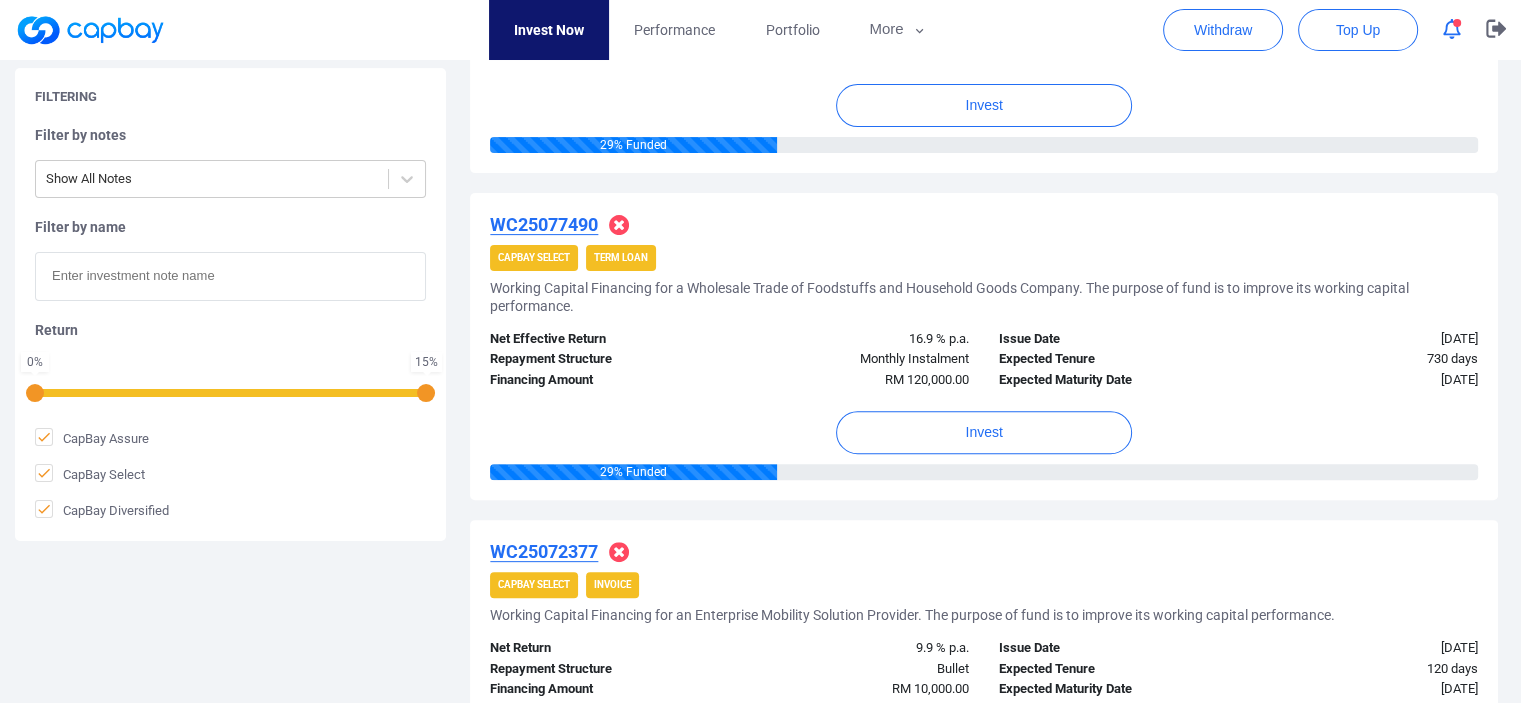 click on "WC25077490" at bounding box center (544, 224) 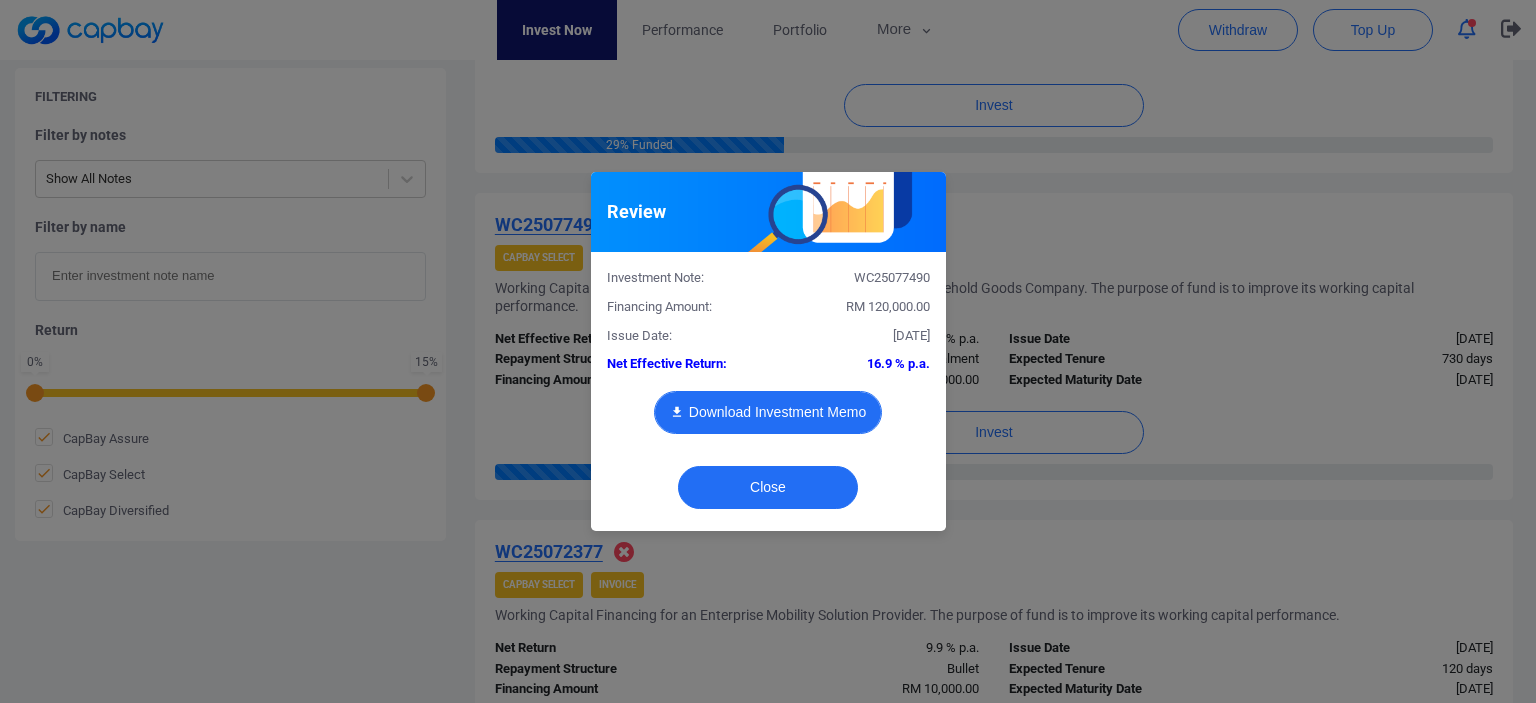 click on "Download Investment Memo" at bounding box center [768, 412] 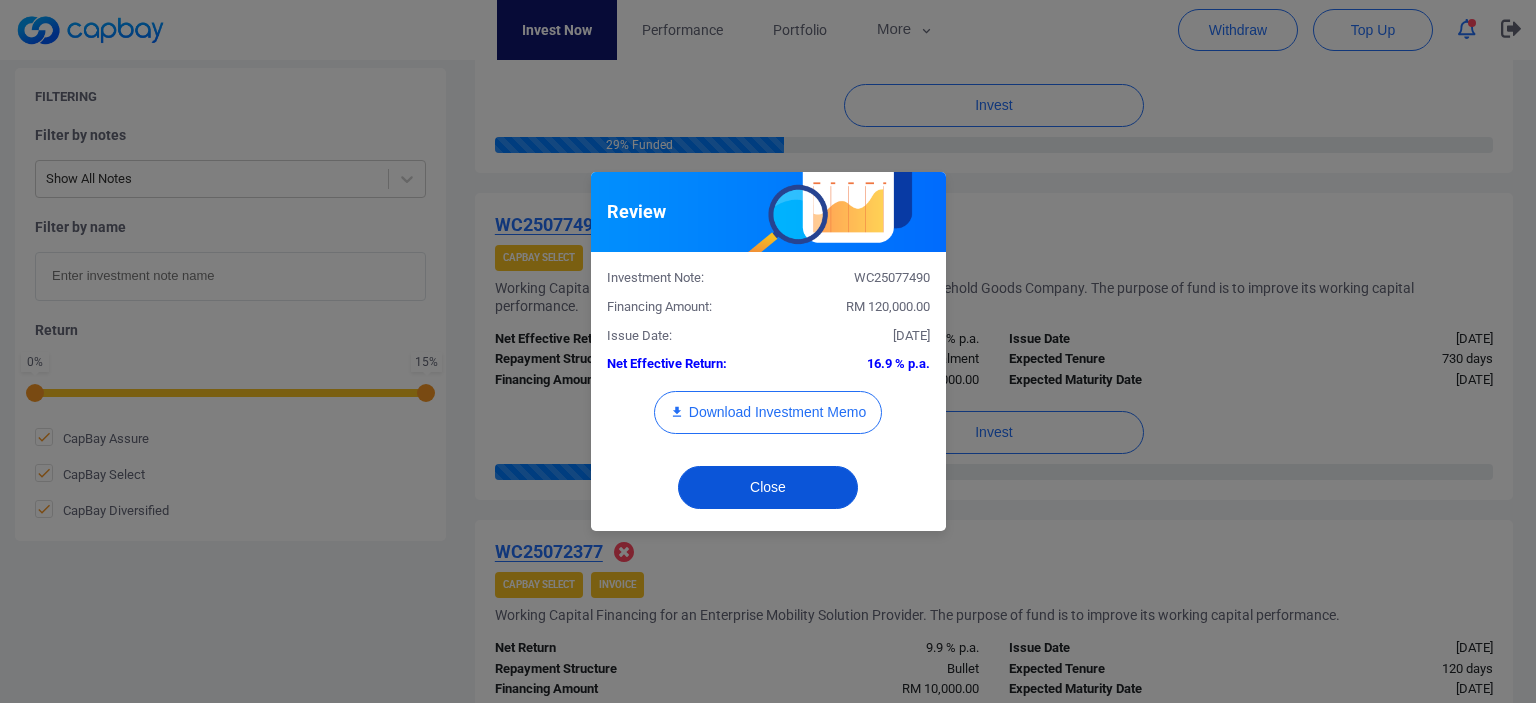 click on "Close" at bounding box center [768, 487] 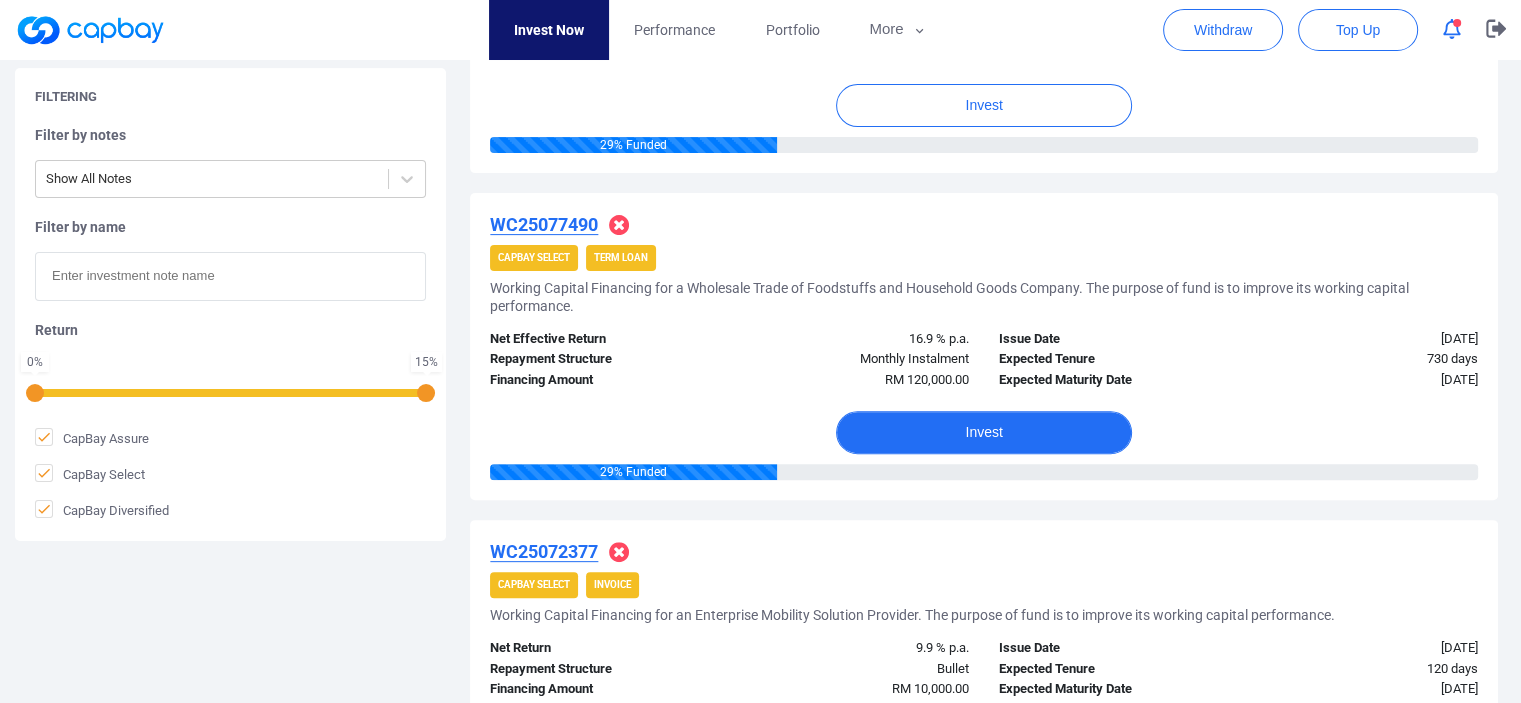 click on "Invest" at bounding box center (984, 432) 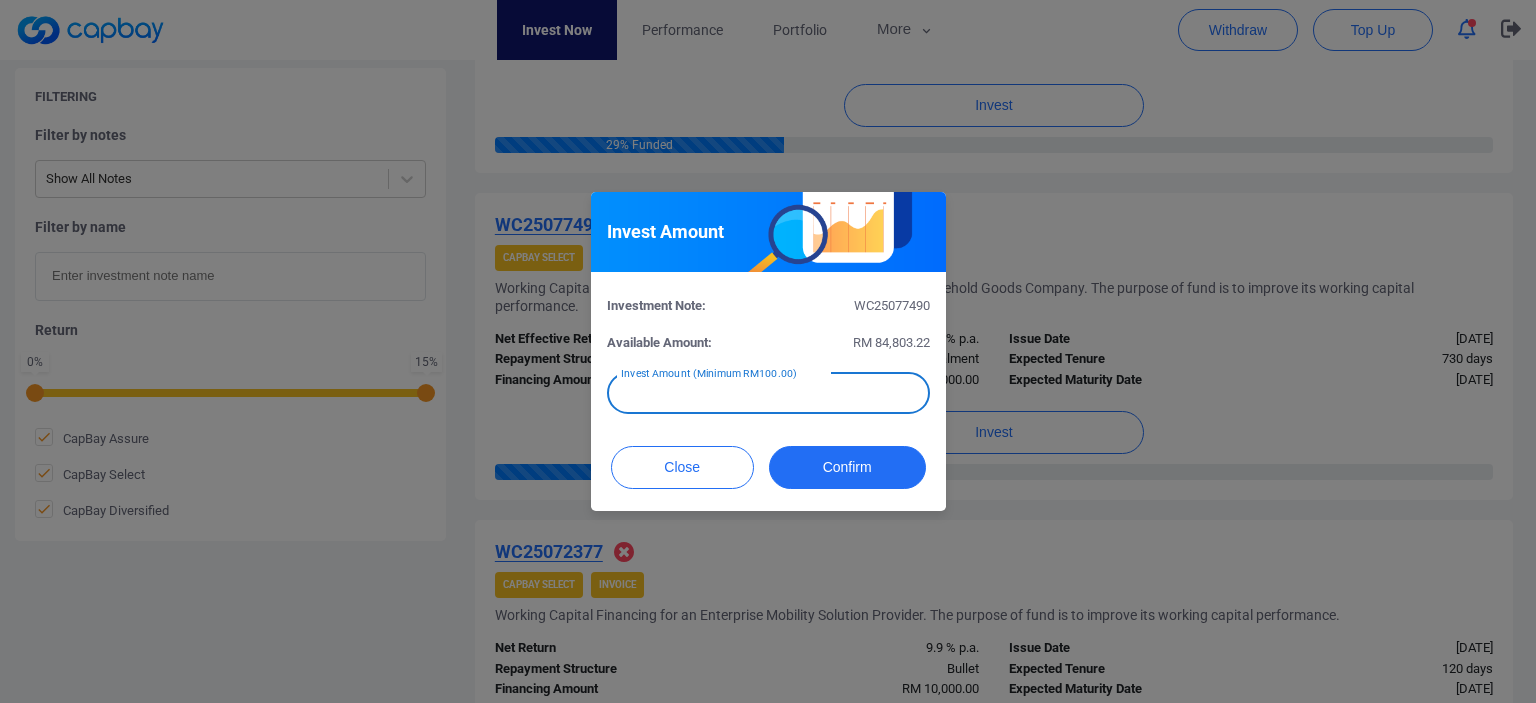 click at bounding box center [768, 393] 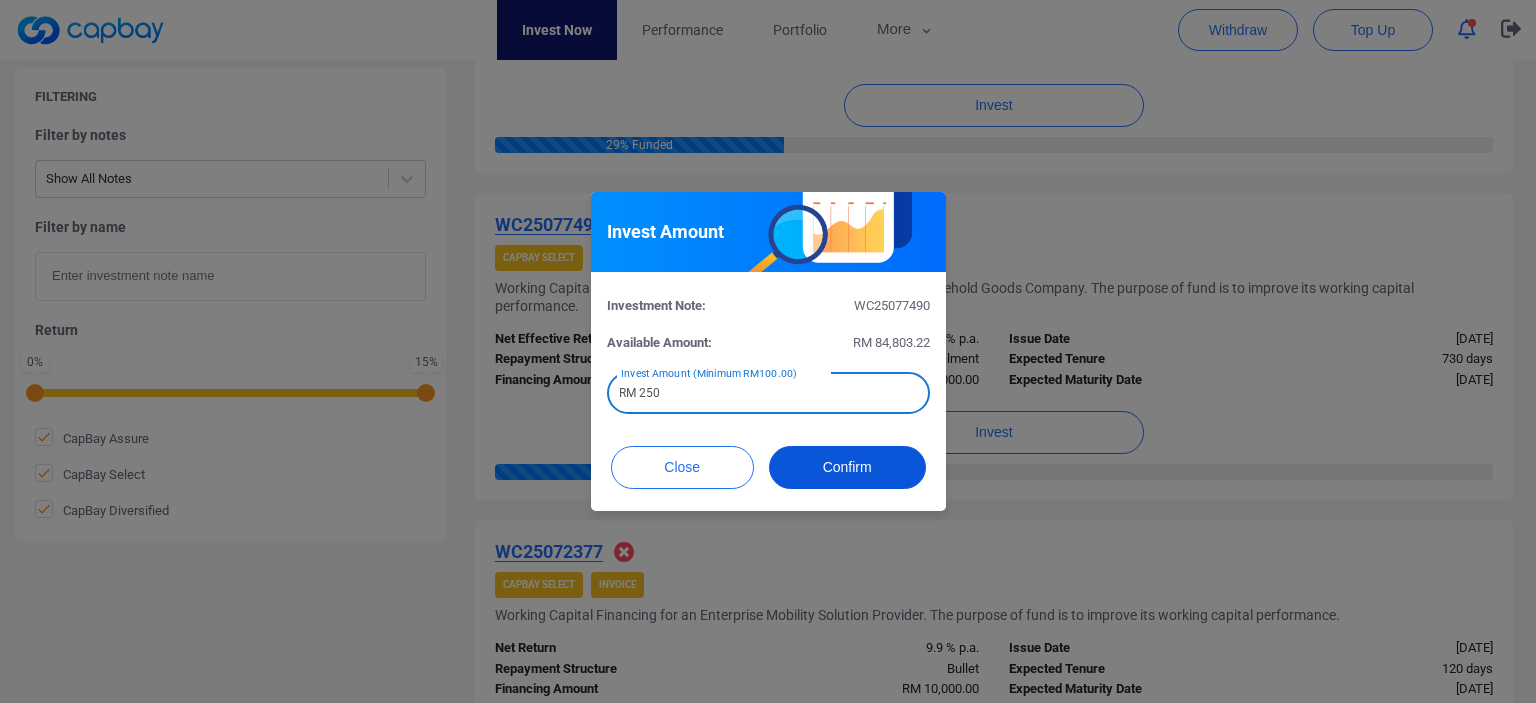 type on "RM 250" 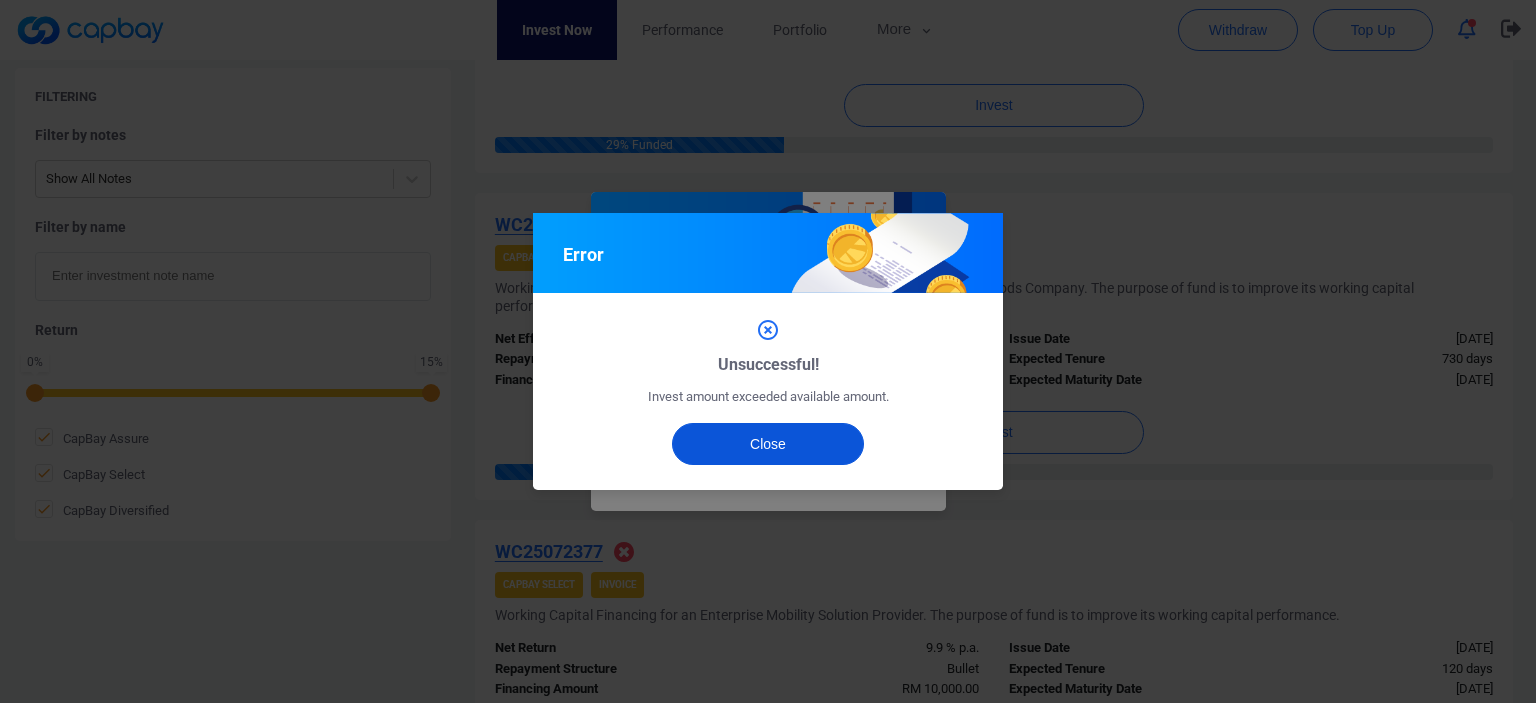 click on "Close" at bounding box center [768, 444] 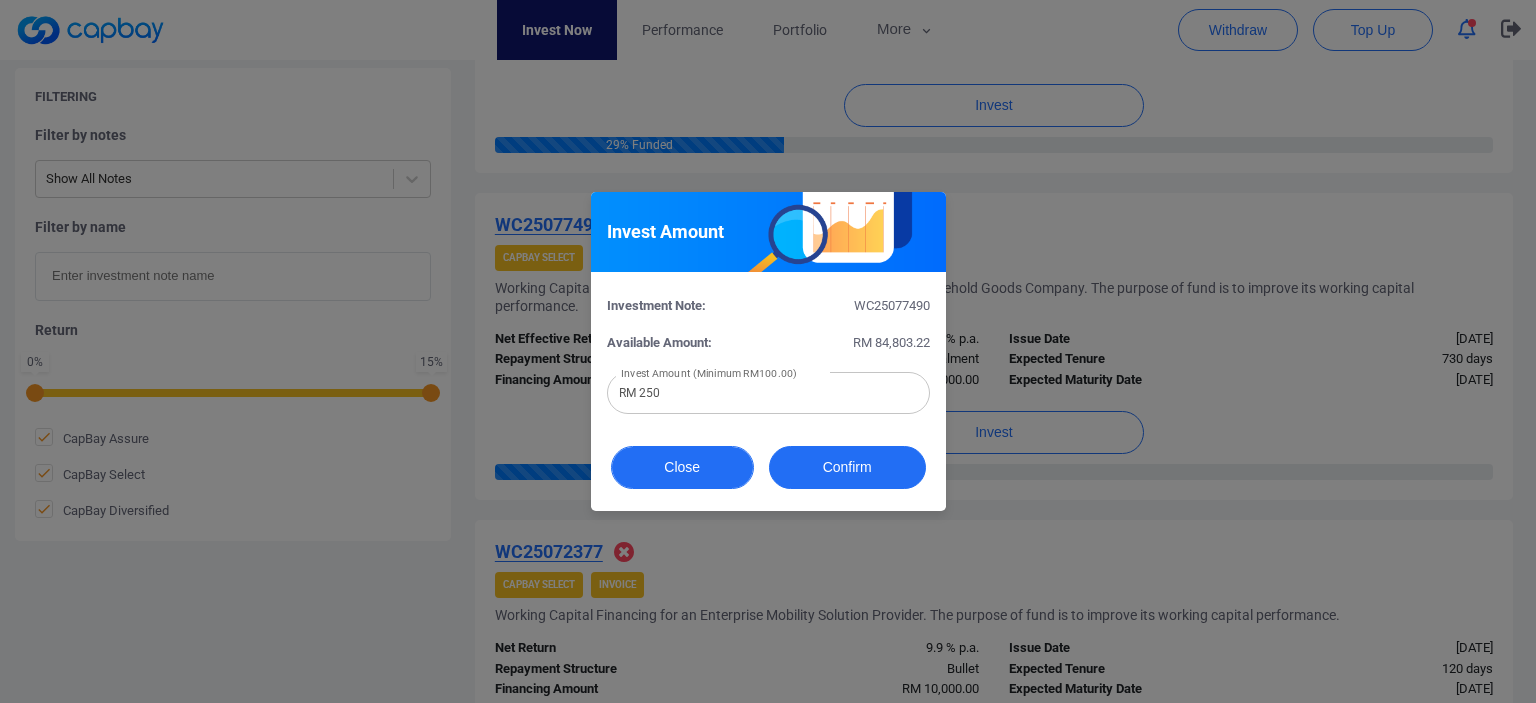 click on "Close" at bounding box center (682, 467) 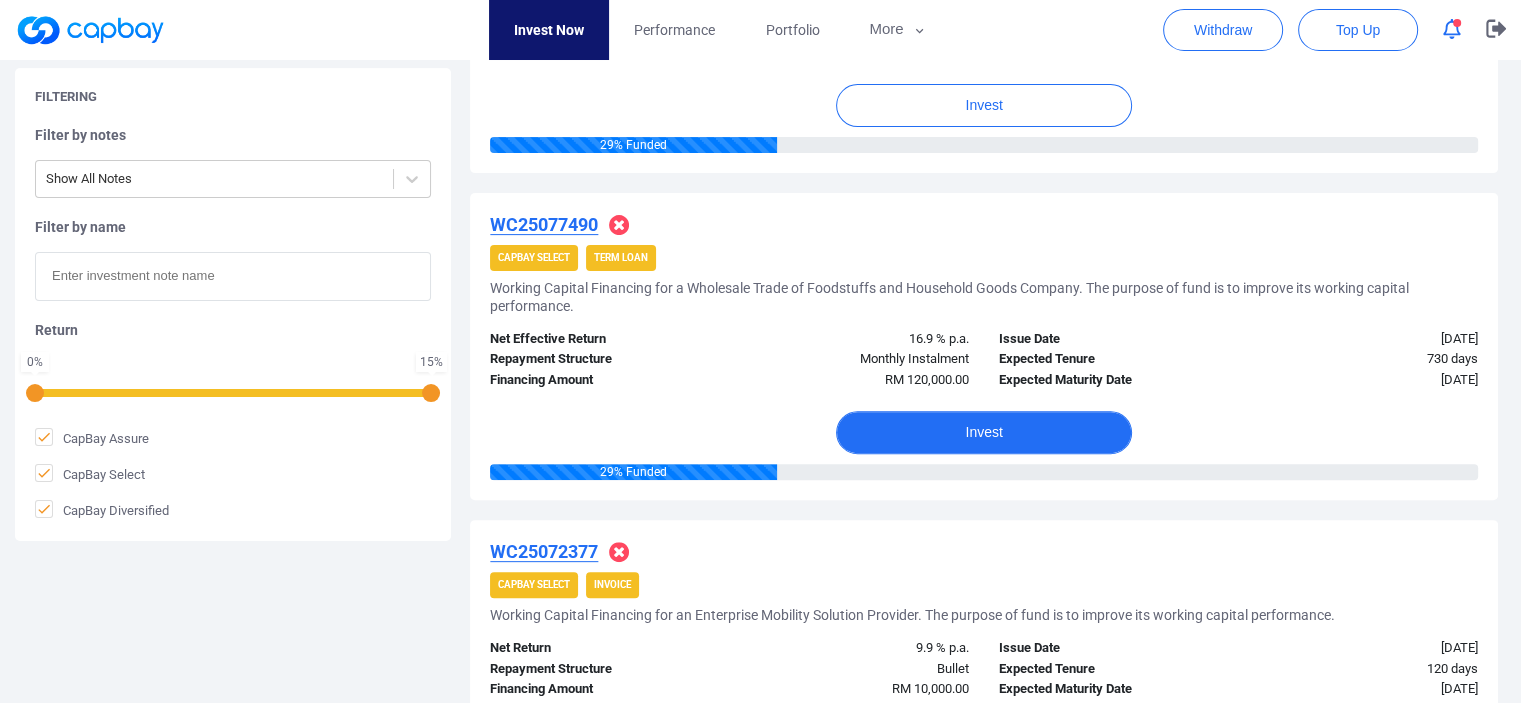 click on "Invest" at bounding box center (984, 432) 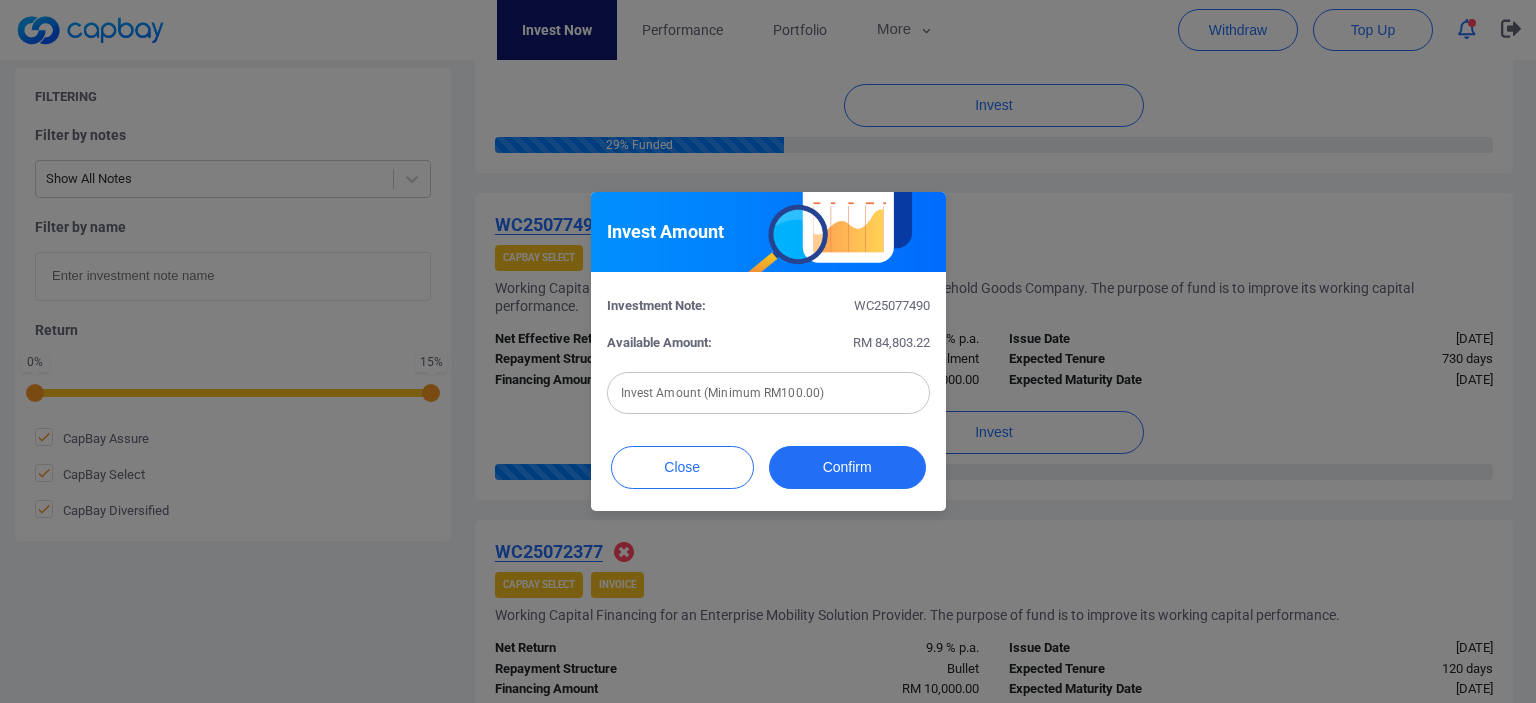 click at bounding box center (768, 393) 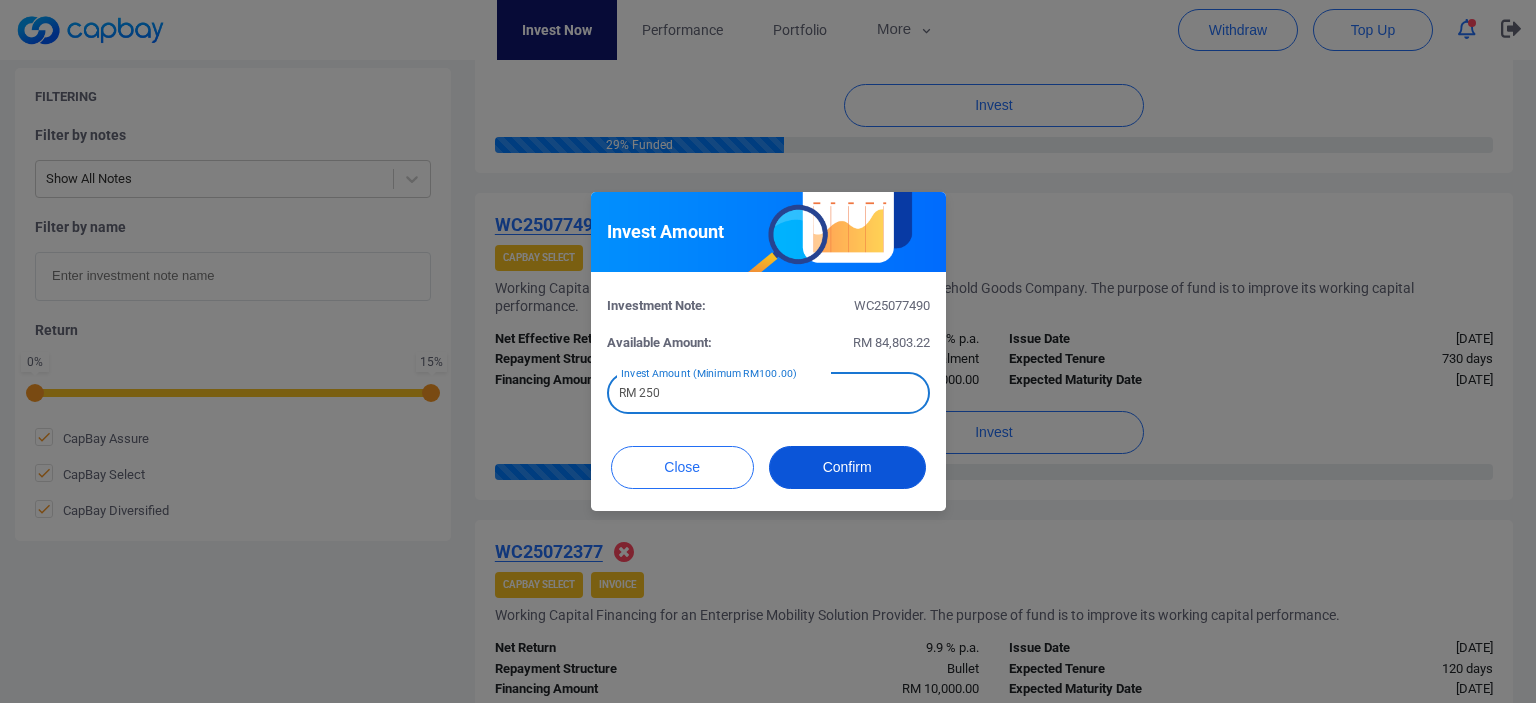 type on "RM 250" 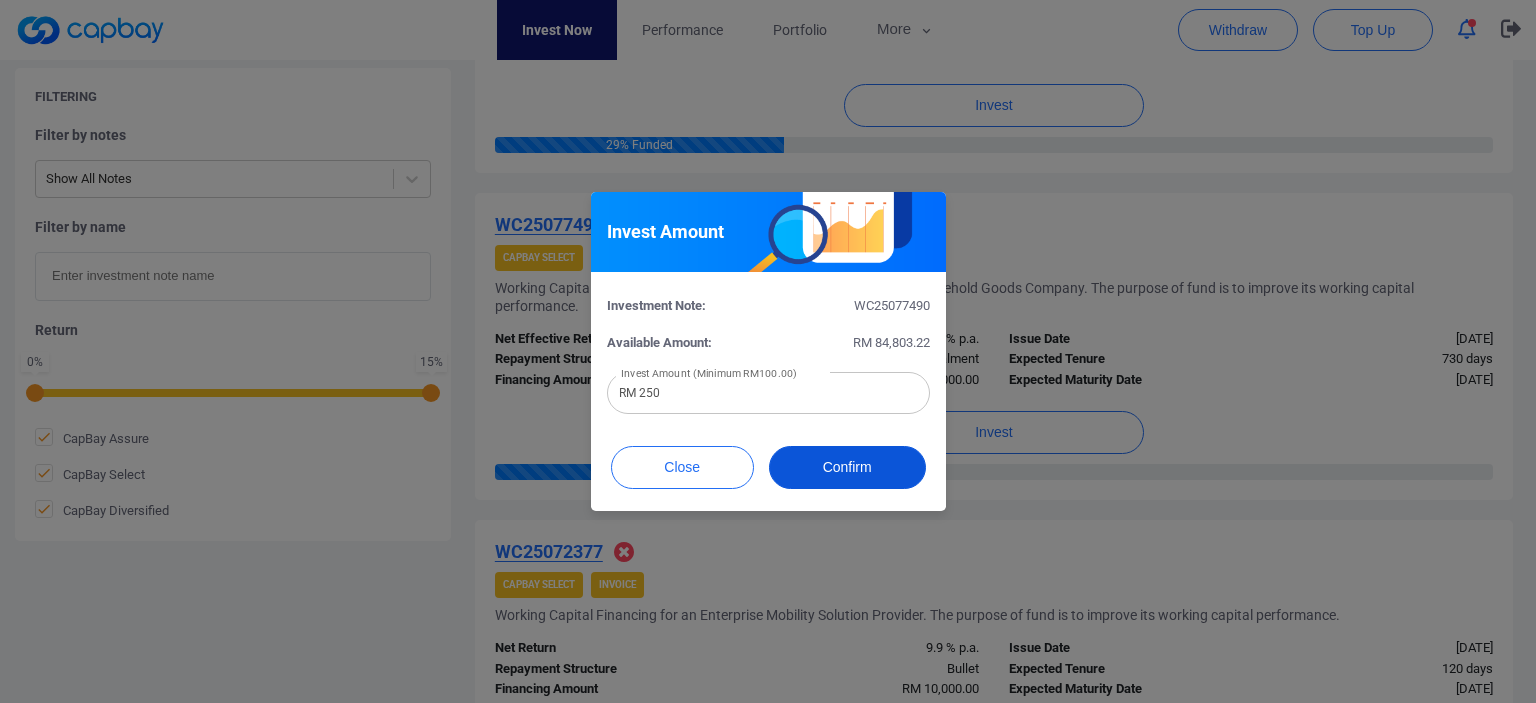 click on "Confirm" at bounding box center (847, 467) 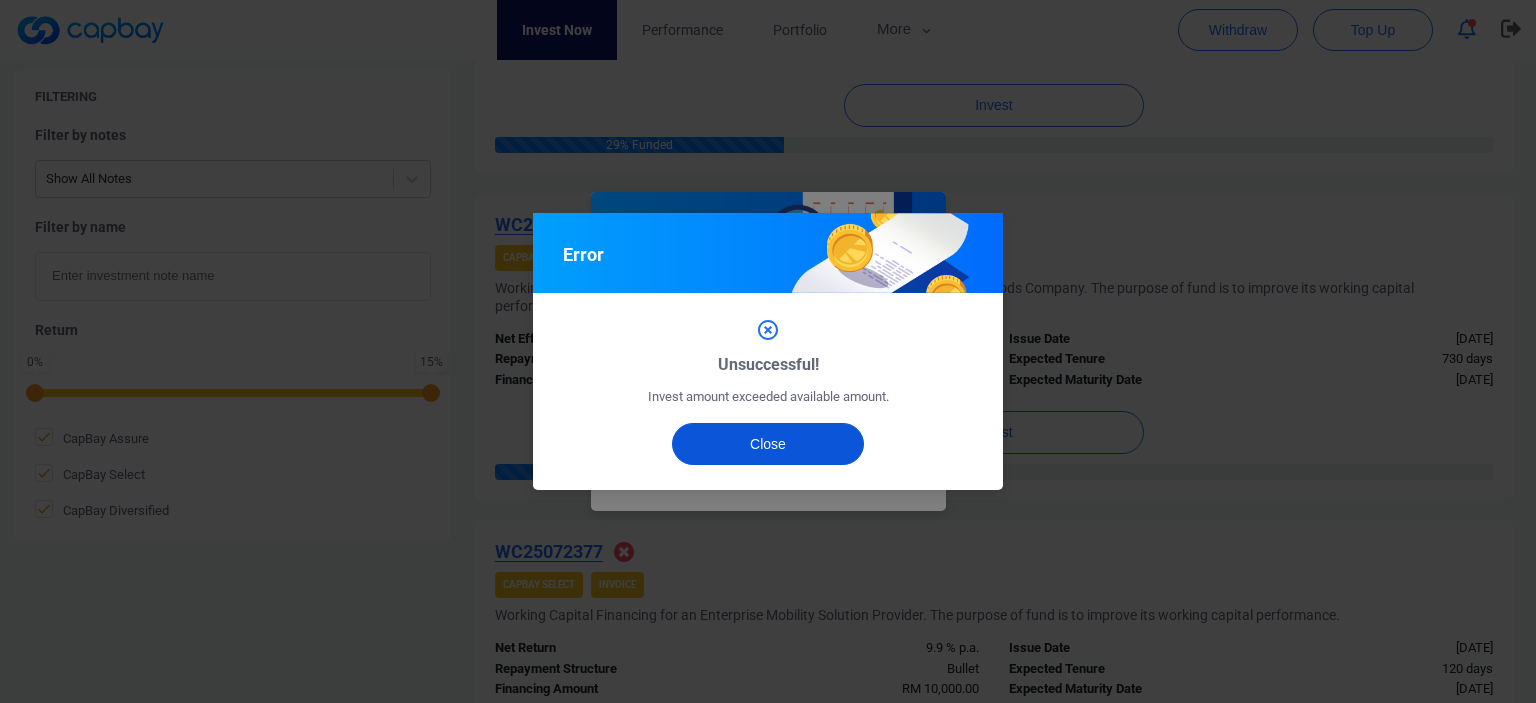 click on "Close" at bounding box center [768, 444] 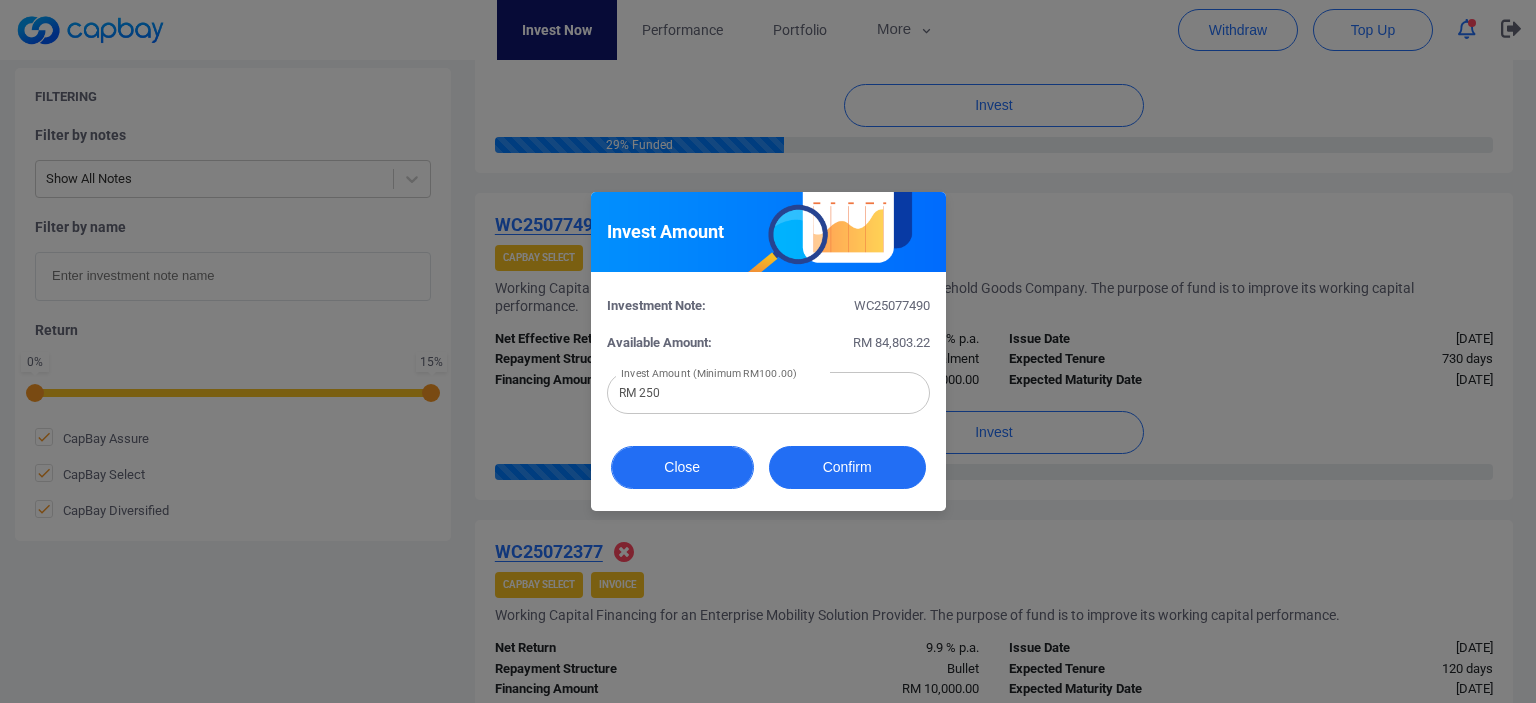 click on "Close" at bounding box center [682, 467] 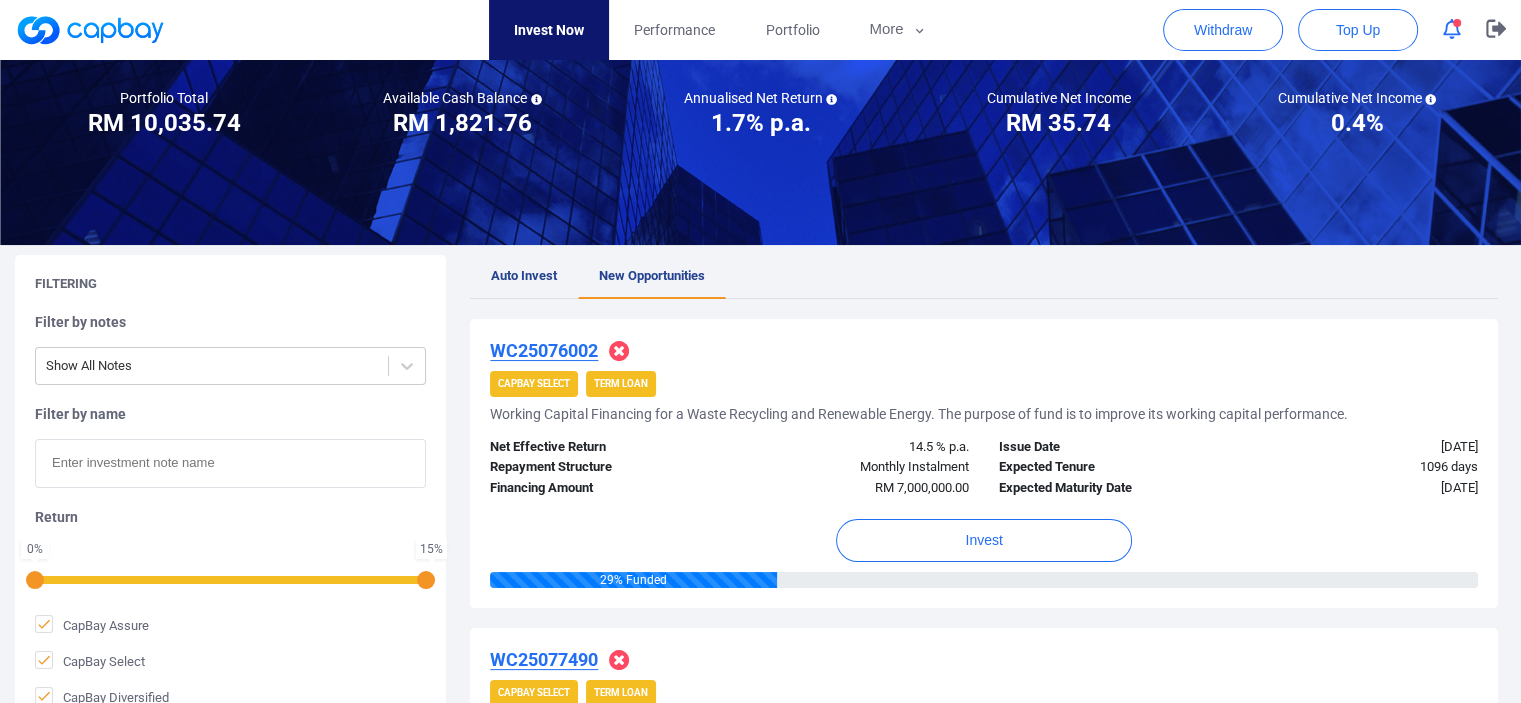 scroll, scrollTop: 200, scrollLeft: 0, axis: vertical 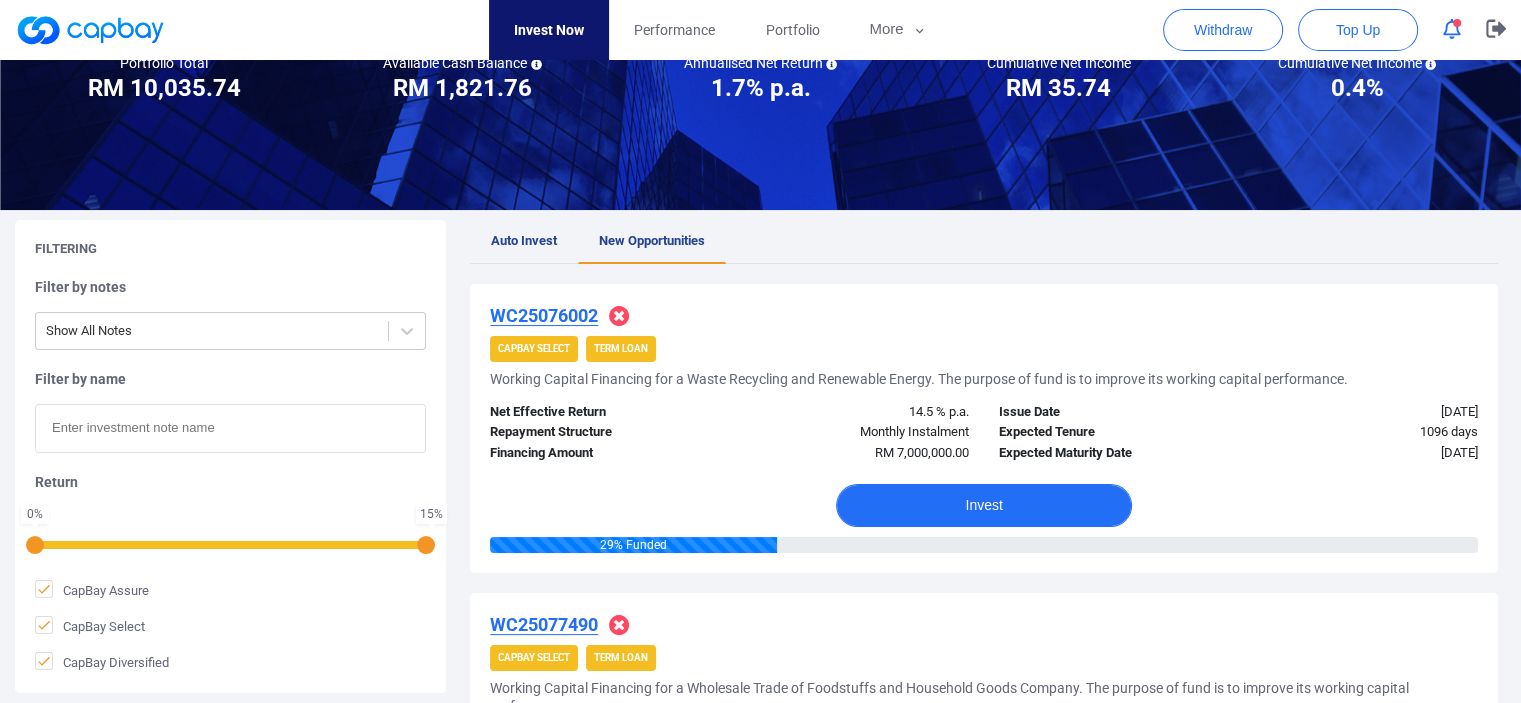 click on "Invest" at bounding box center [984, 505] 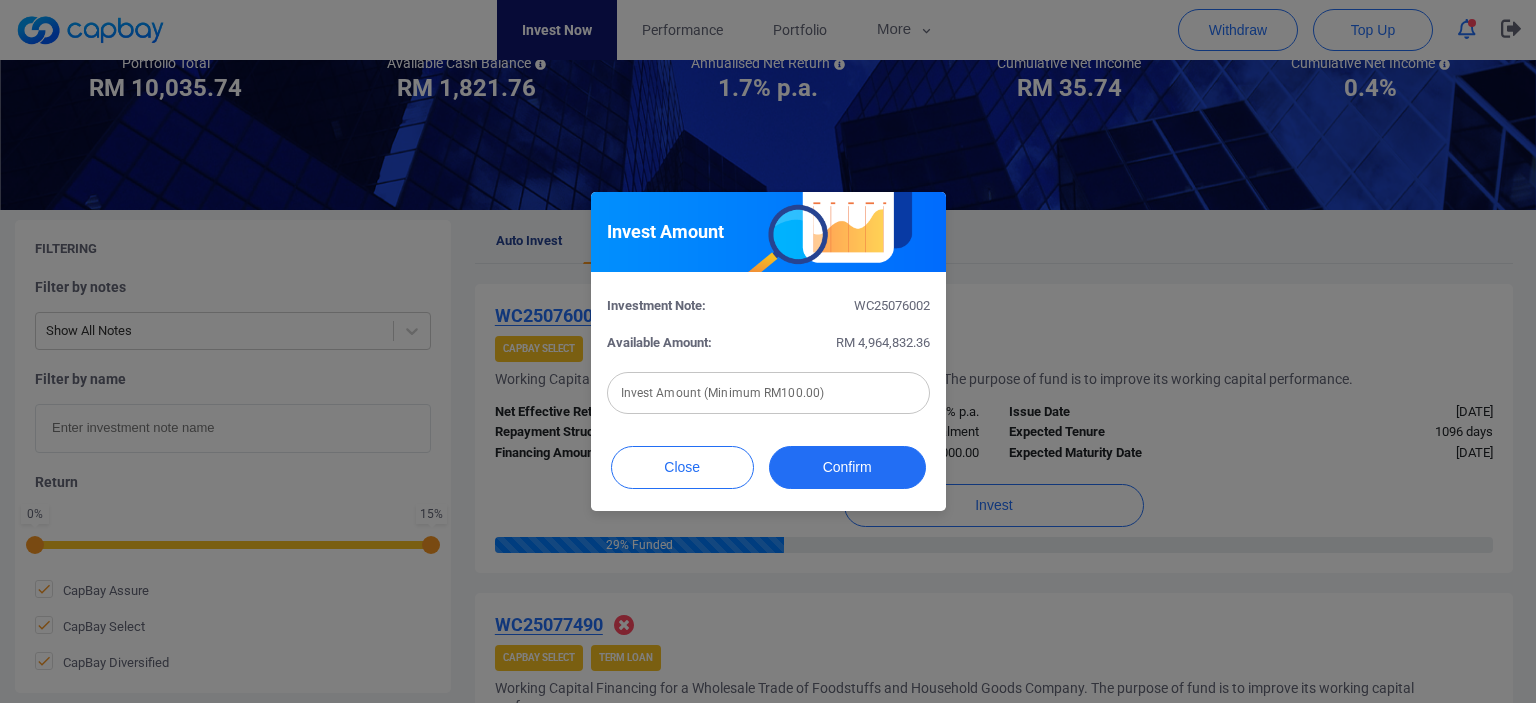 click at bounding box center (768, 393) 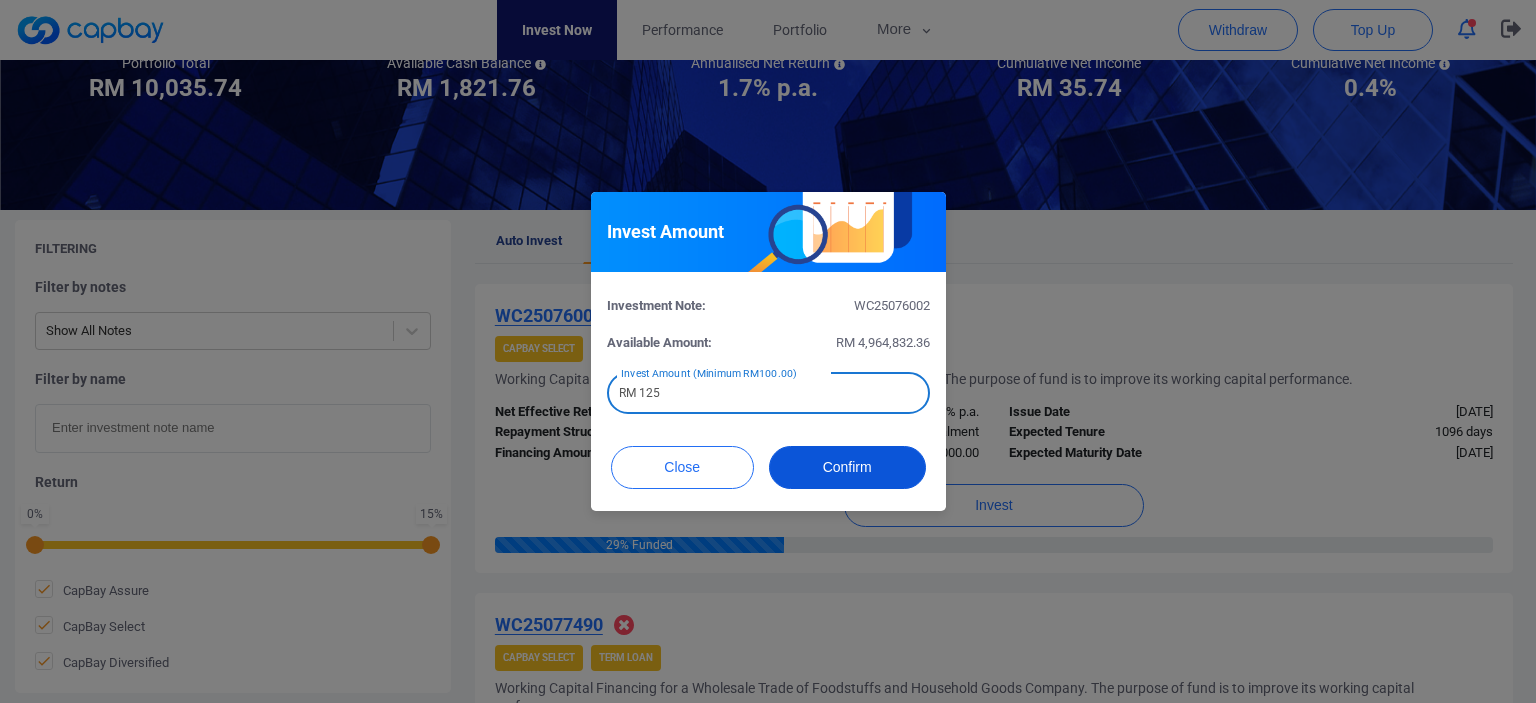 type on "RM 125" 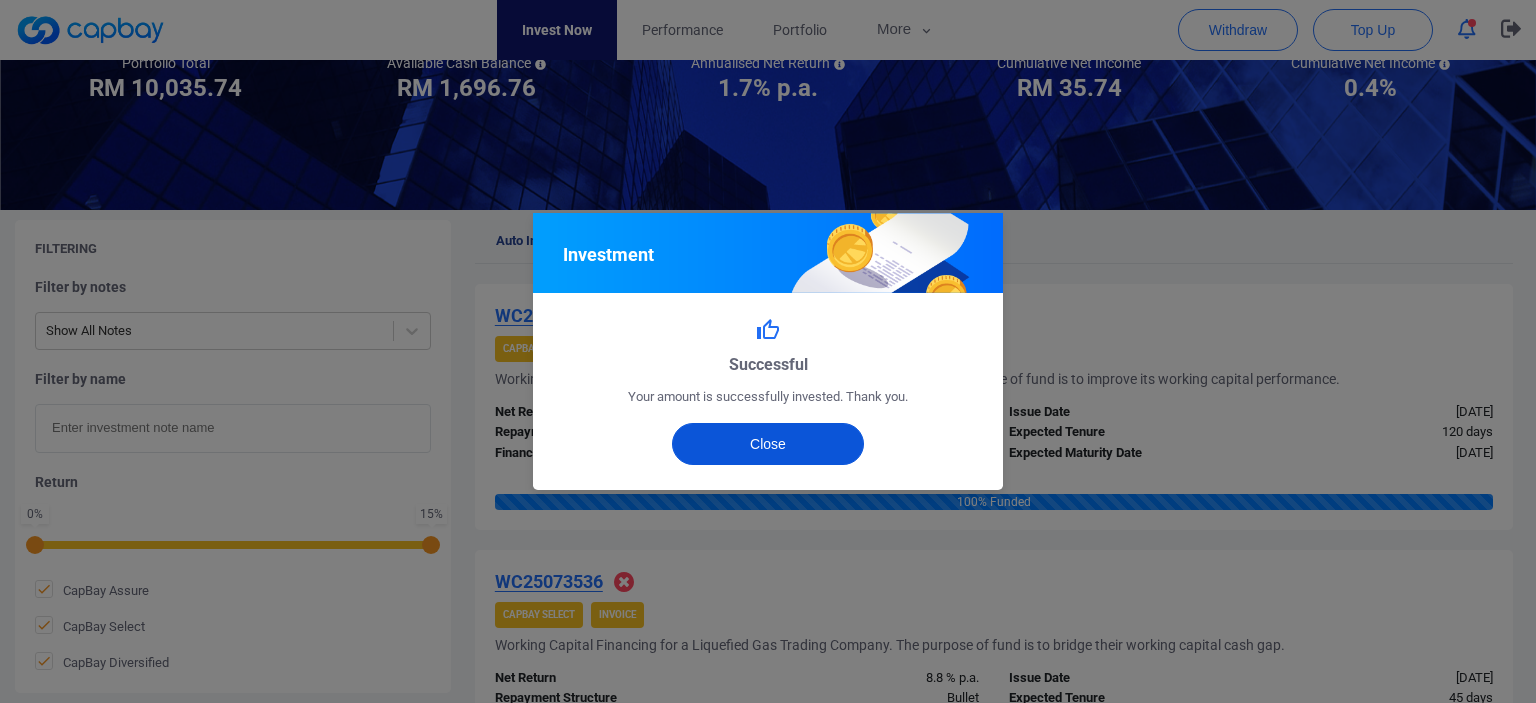 click on "Close" at bounding box center (768, 444) 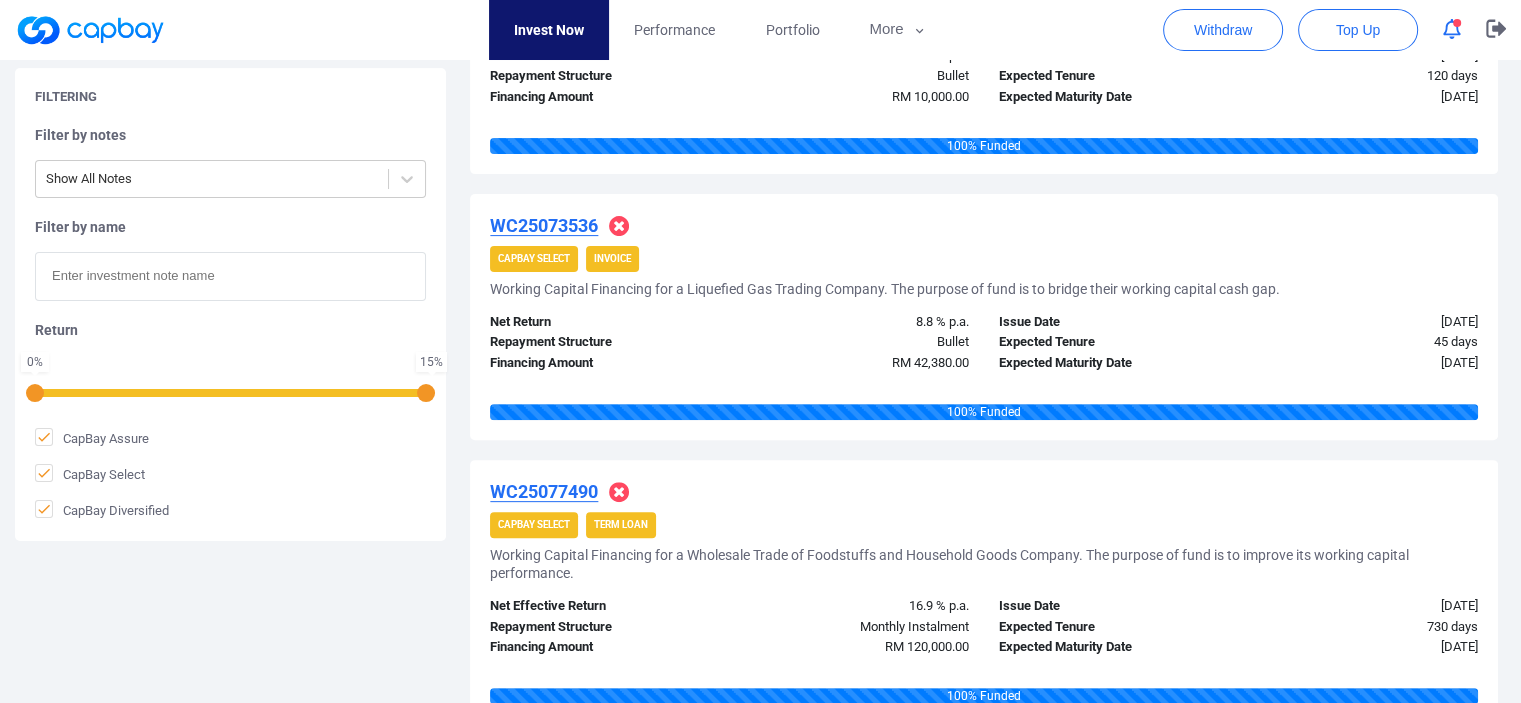 scroll, scrollTop: 700, scrollLeft: 0, axis: vertical 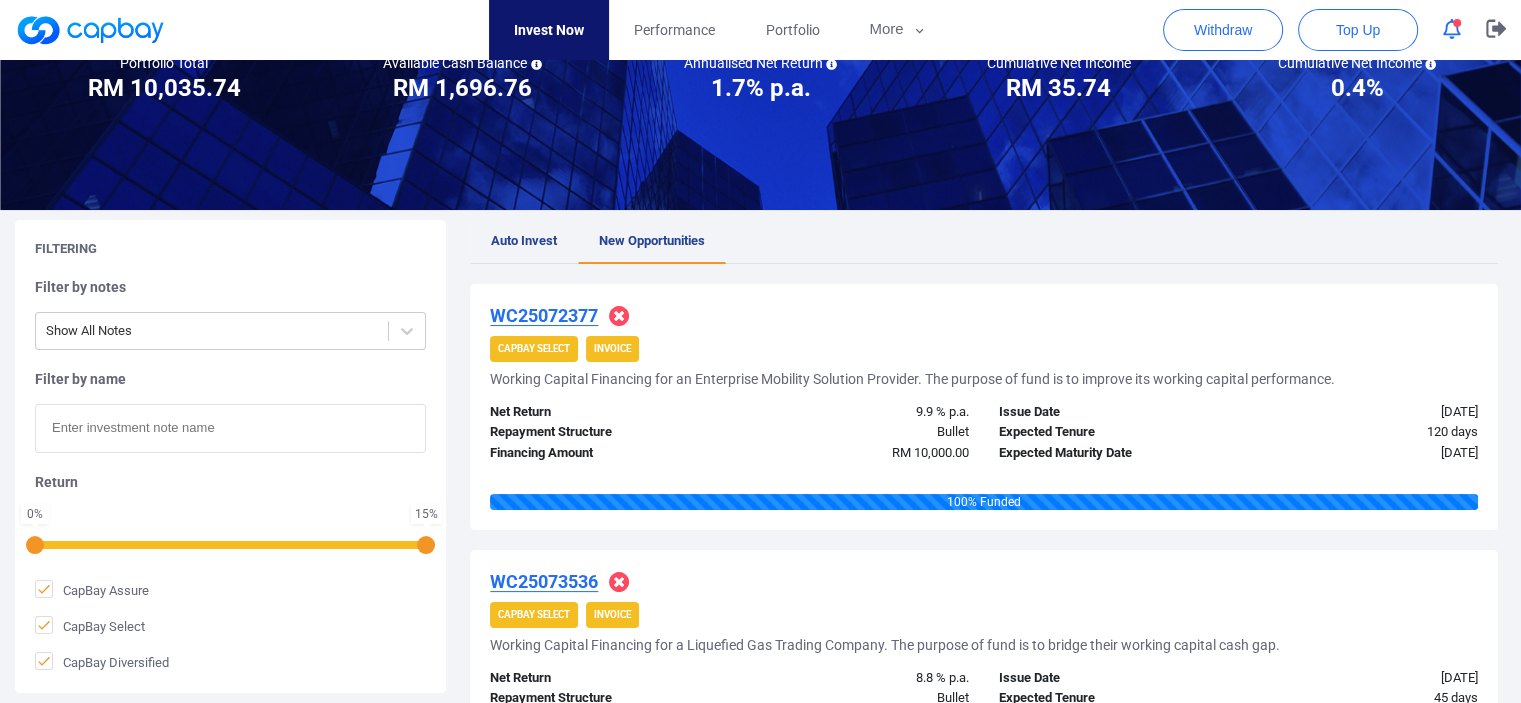 click on "Auto Invest" at bounding box center (524, 240) 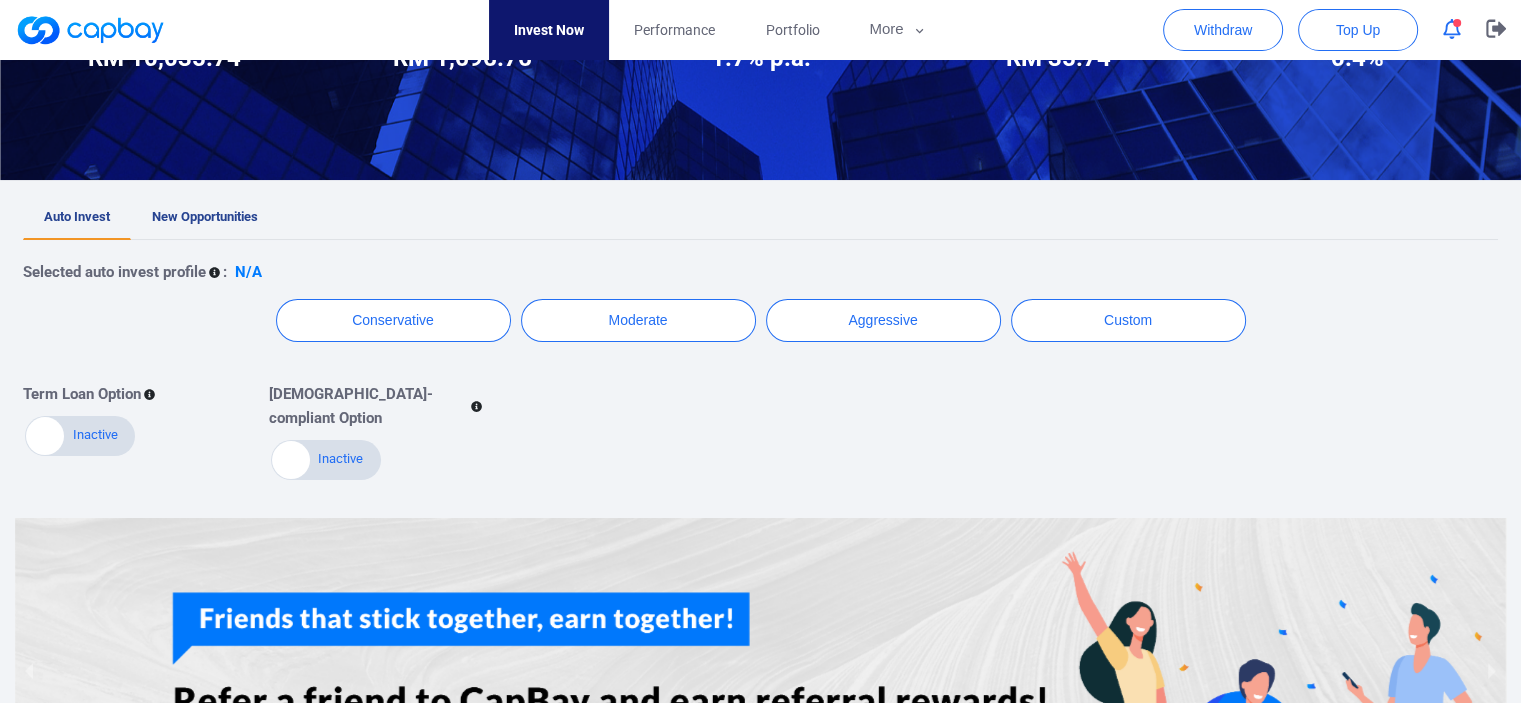 scroll, scrollTop: 400, scrollLeft: 0, axis: vertical 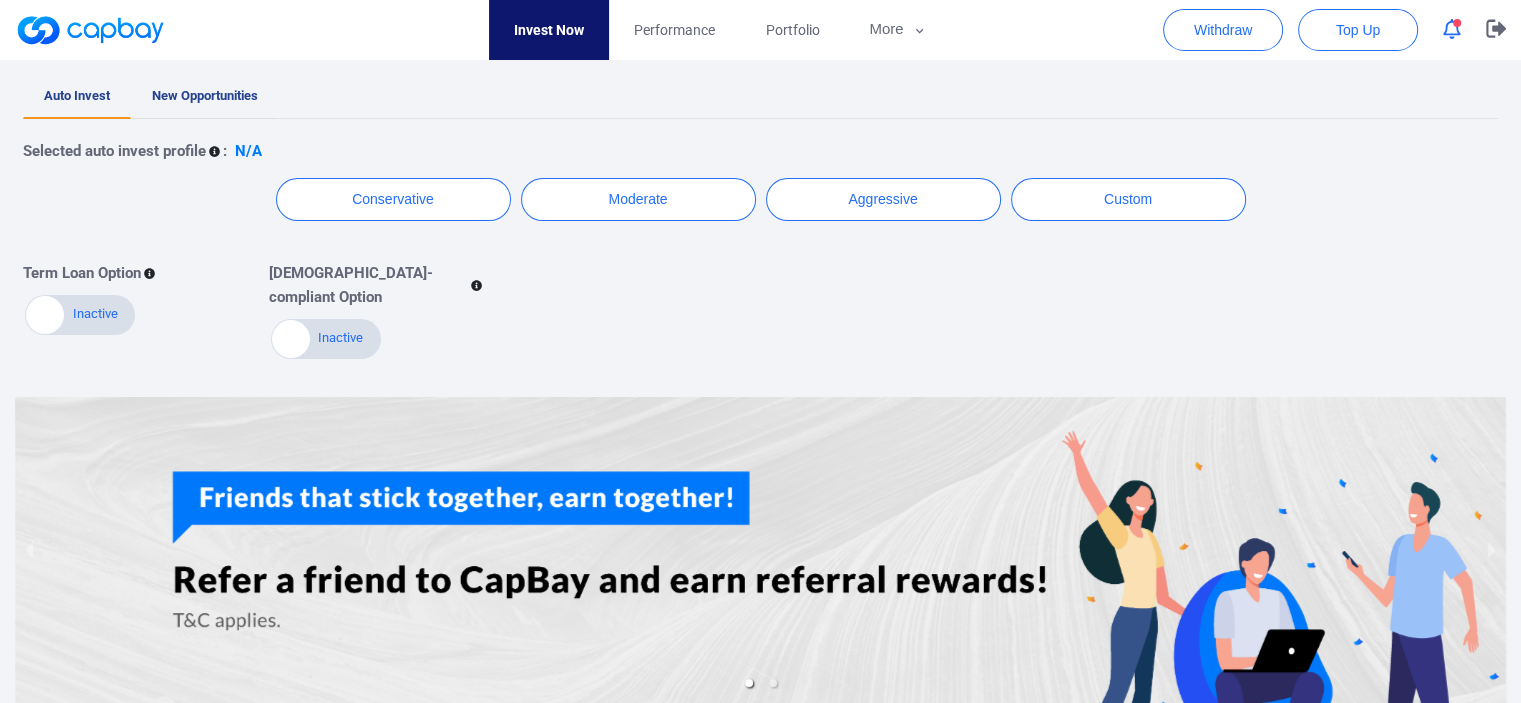 click on "New Opportunities" at bounding box center [205, 95] 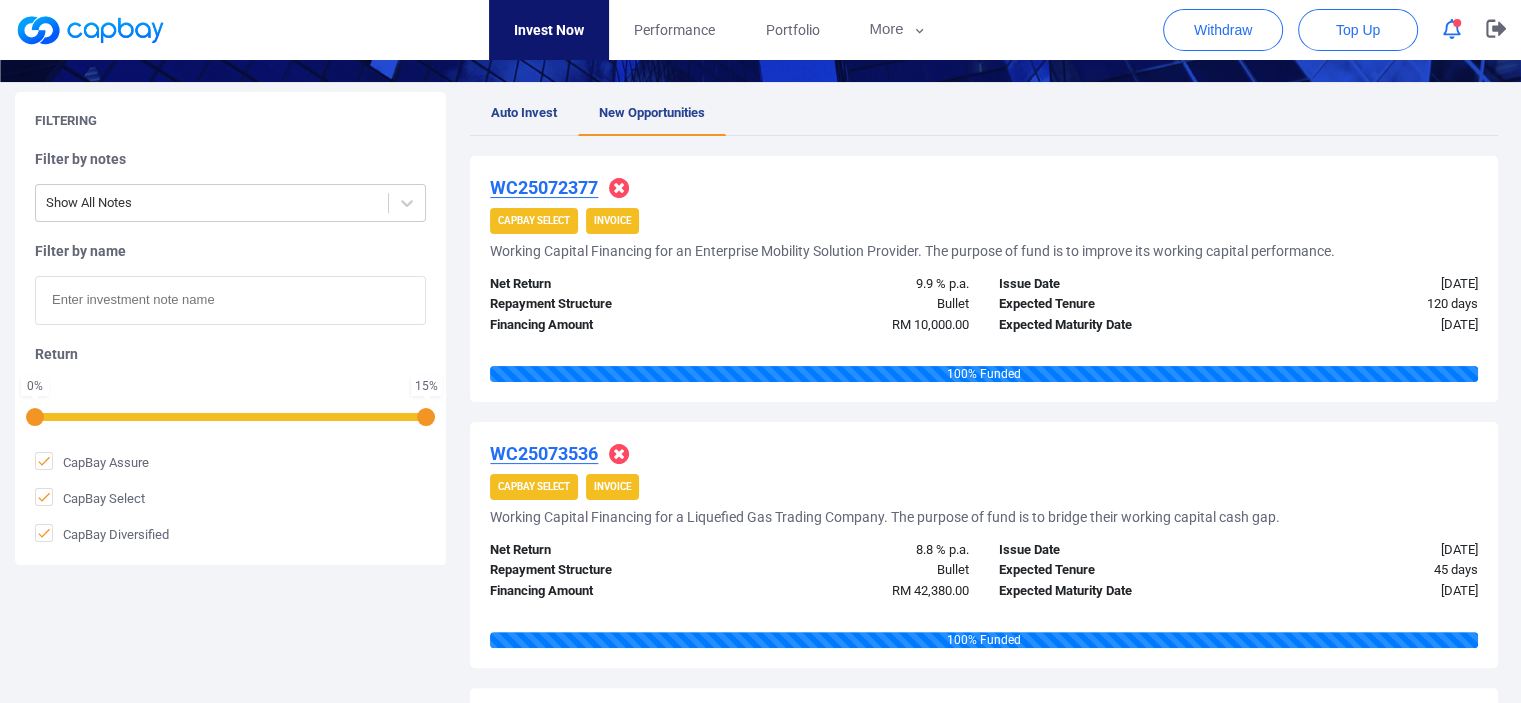 scroll, scrollTop: 0, scrollLeft: 0, axis: both 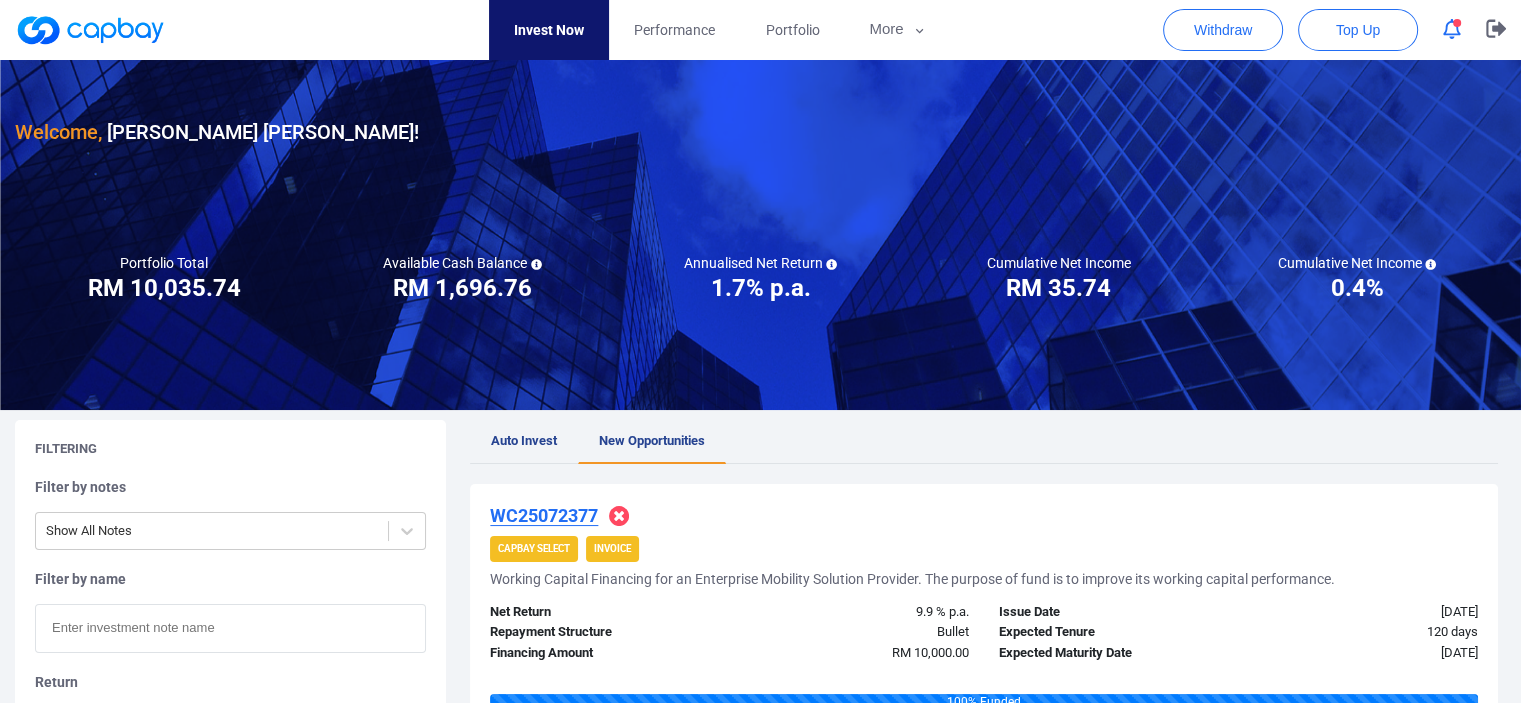 click 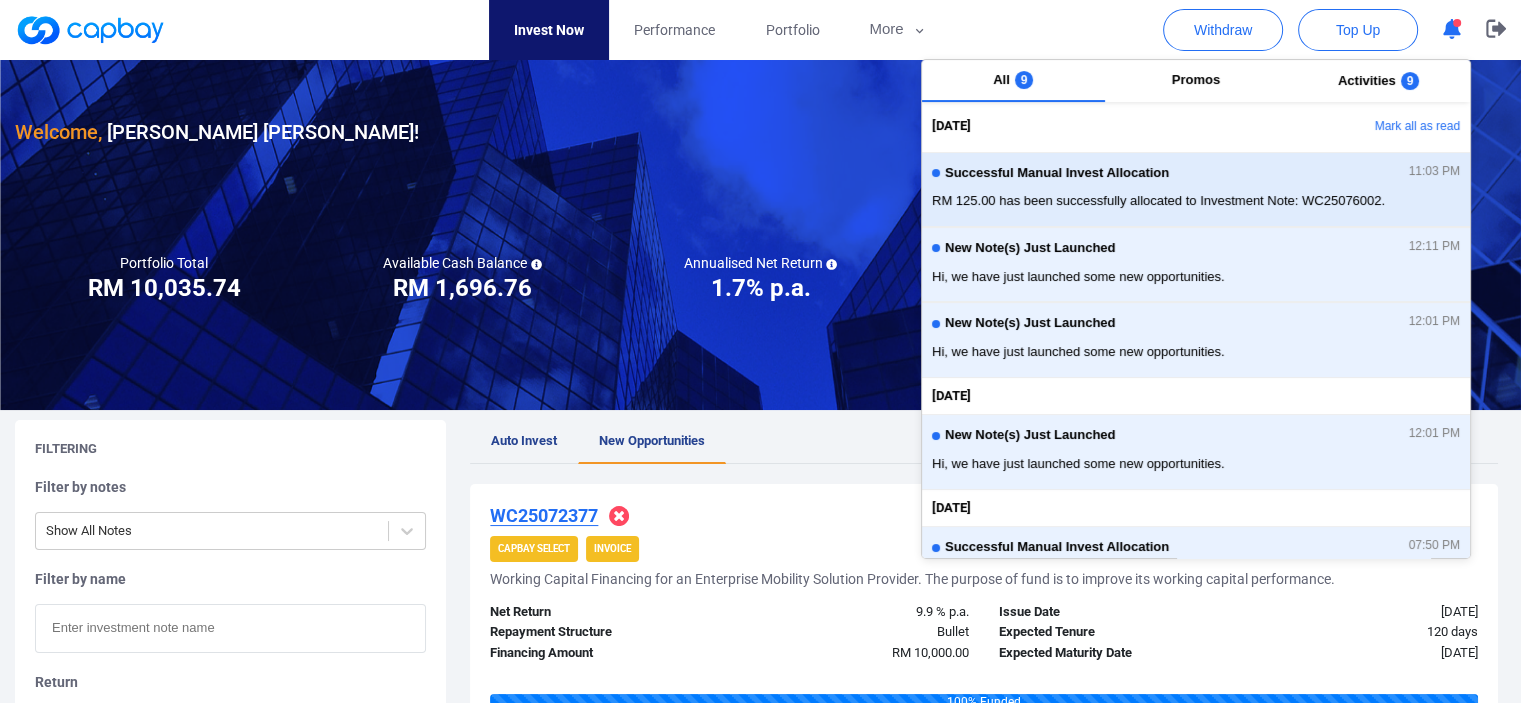 click on "Successful Manual Invest Allocation 11:03 PM" at bounding box center [1196, 176] 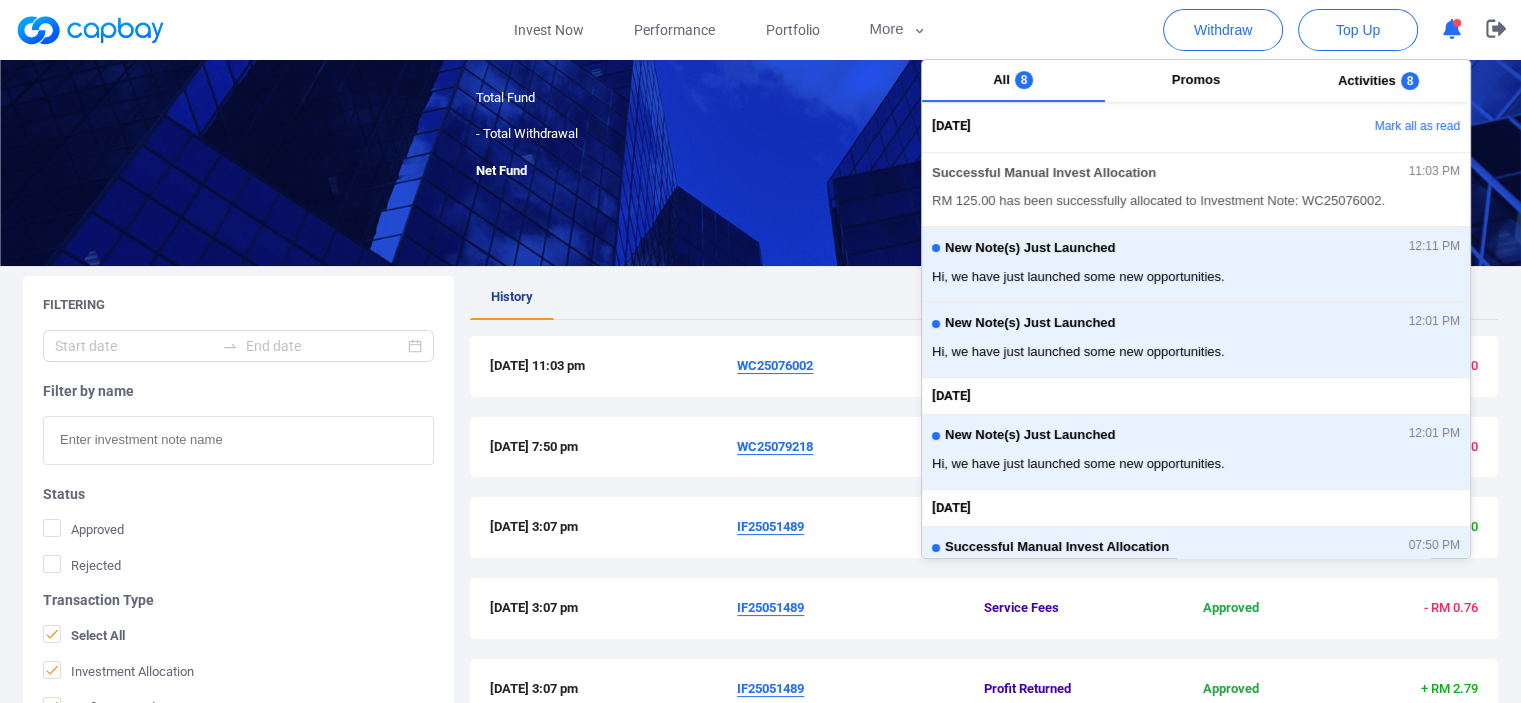 scroll, scrollTop: 100, scrollLeft: 0, axis: vertical 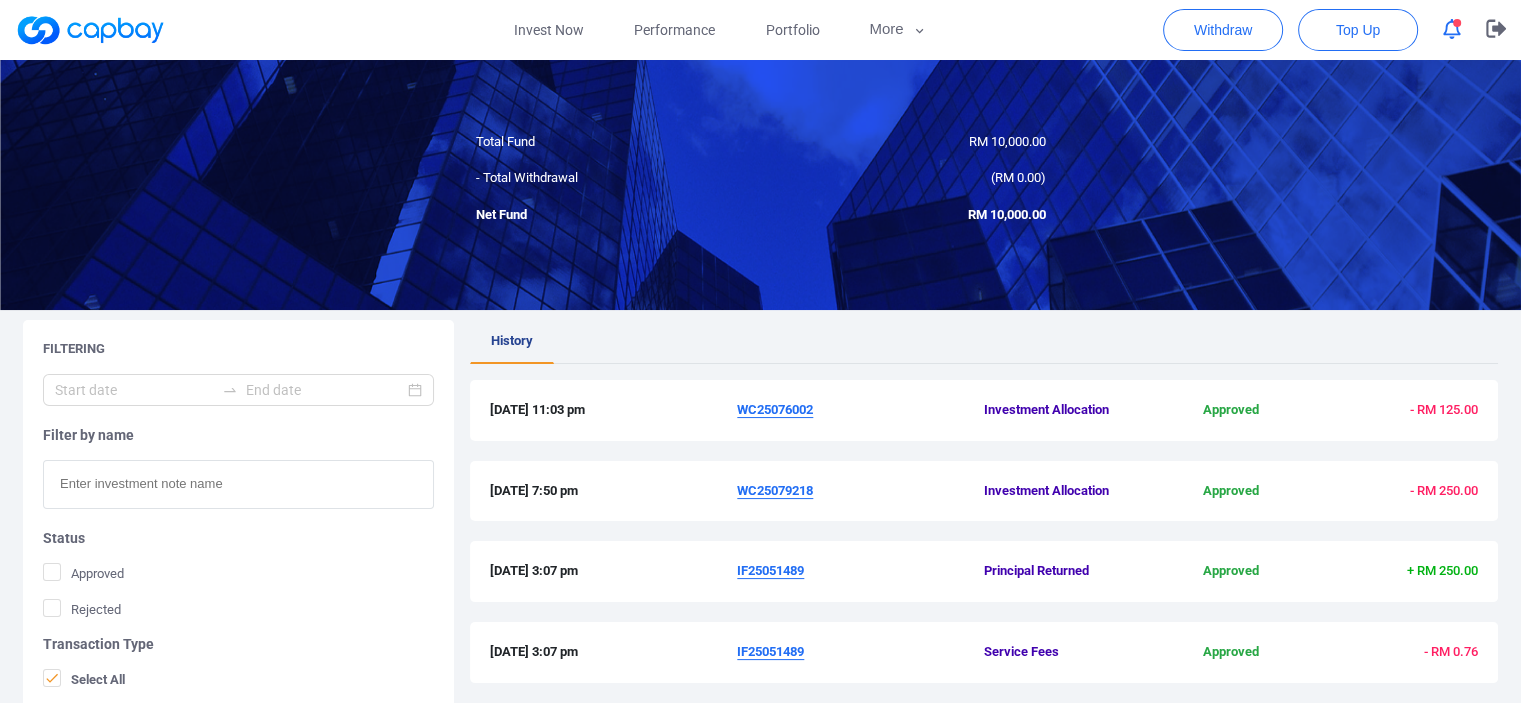 click at bounding box center [760, 135] 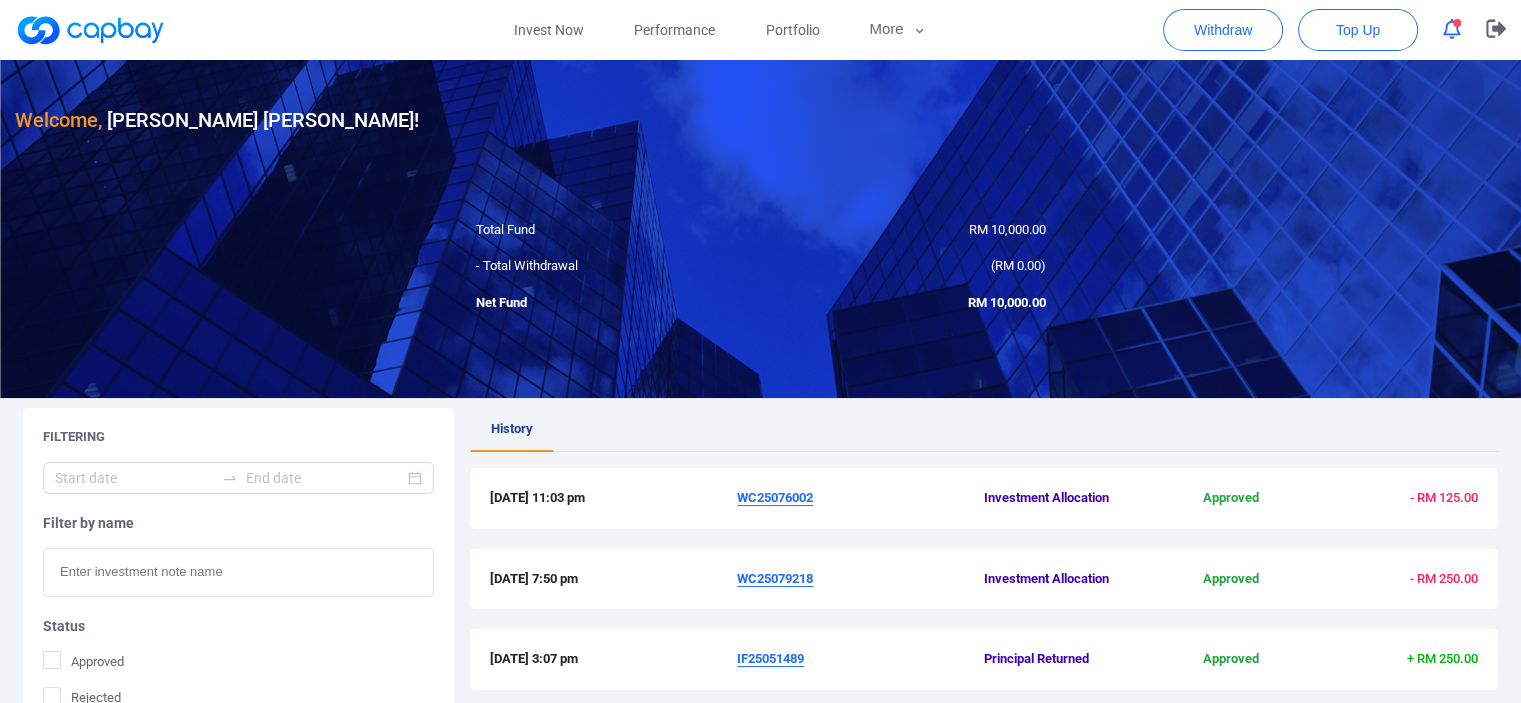 scroll, scrollTop: 0, scrollLeft: 0, axis: both 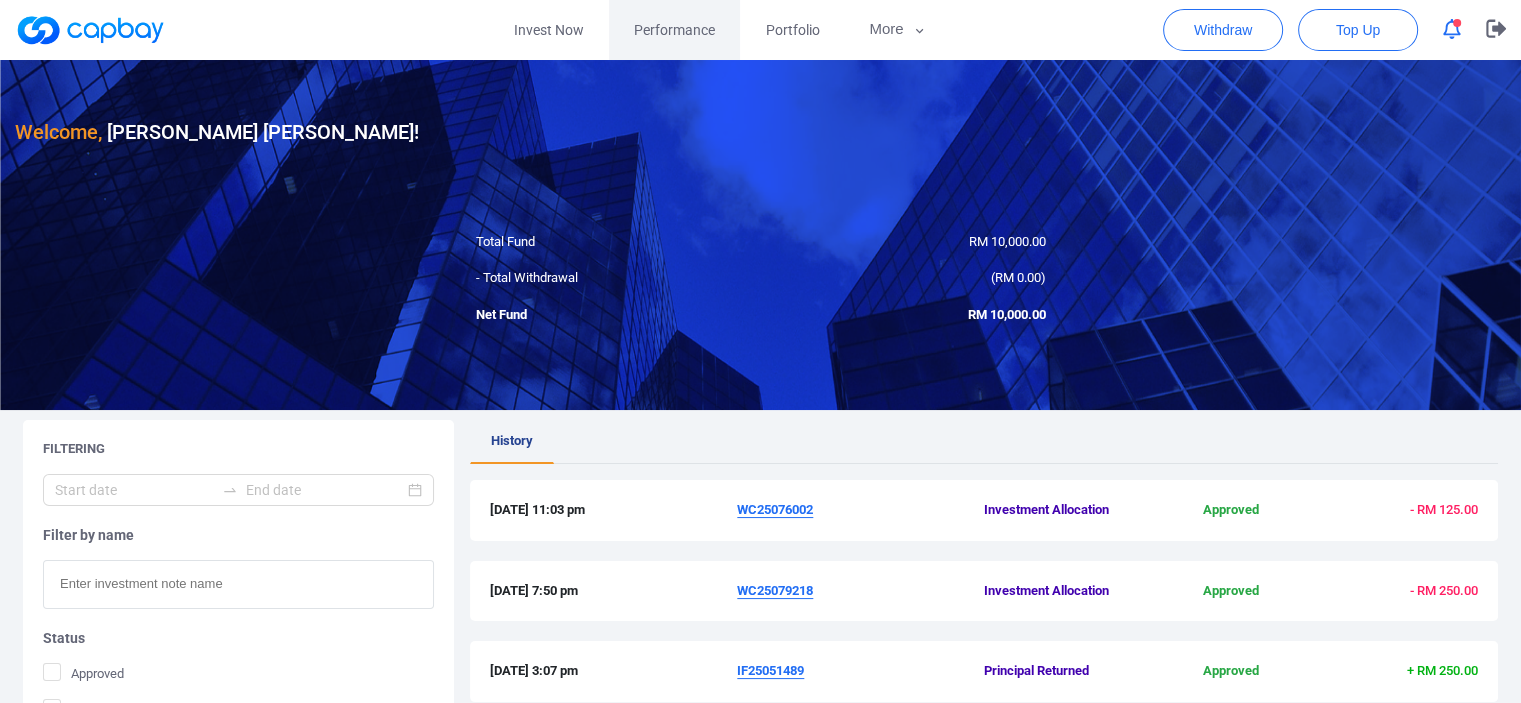 click on "Performance" at bounding box center [674, 30] 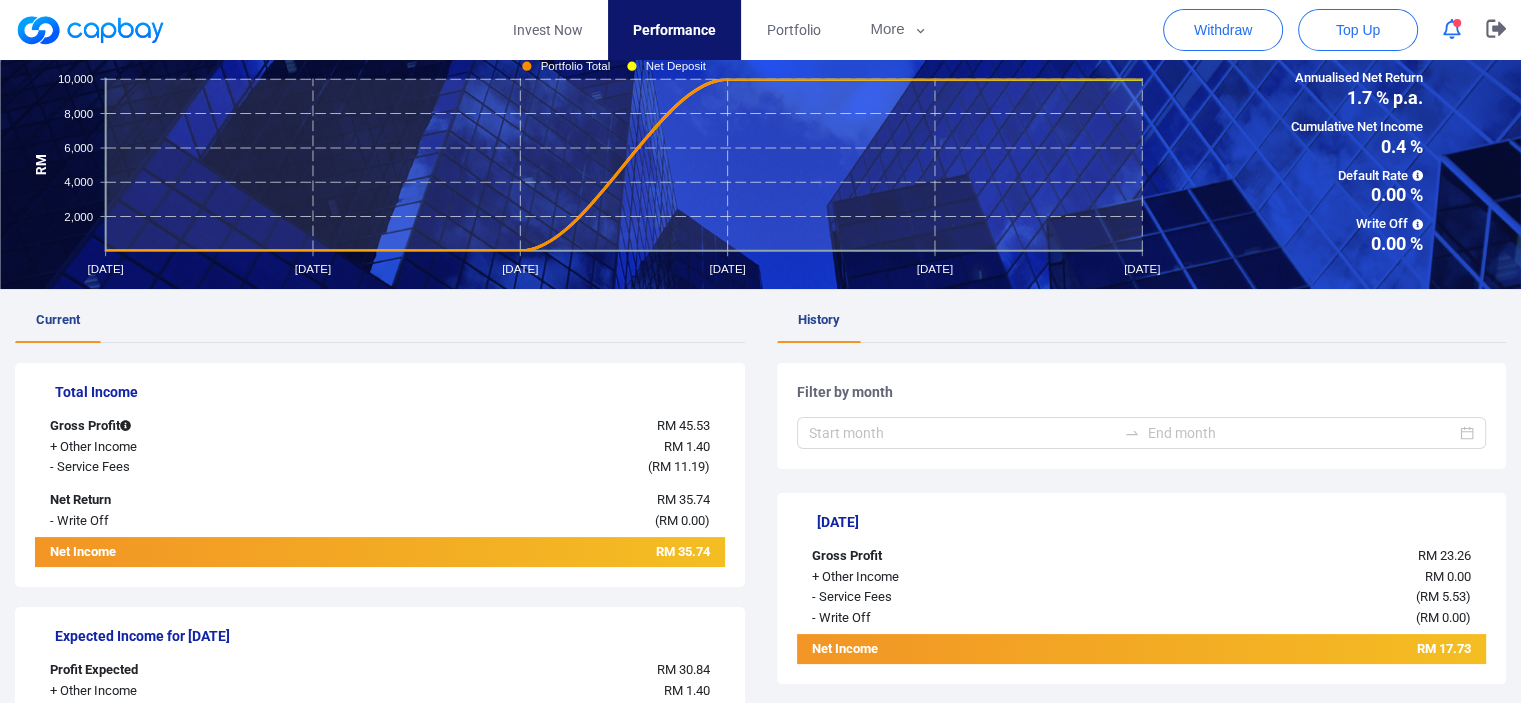 scroll, scrollTop: 0, scrollLeft: 0, axis: both 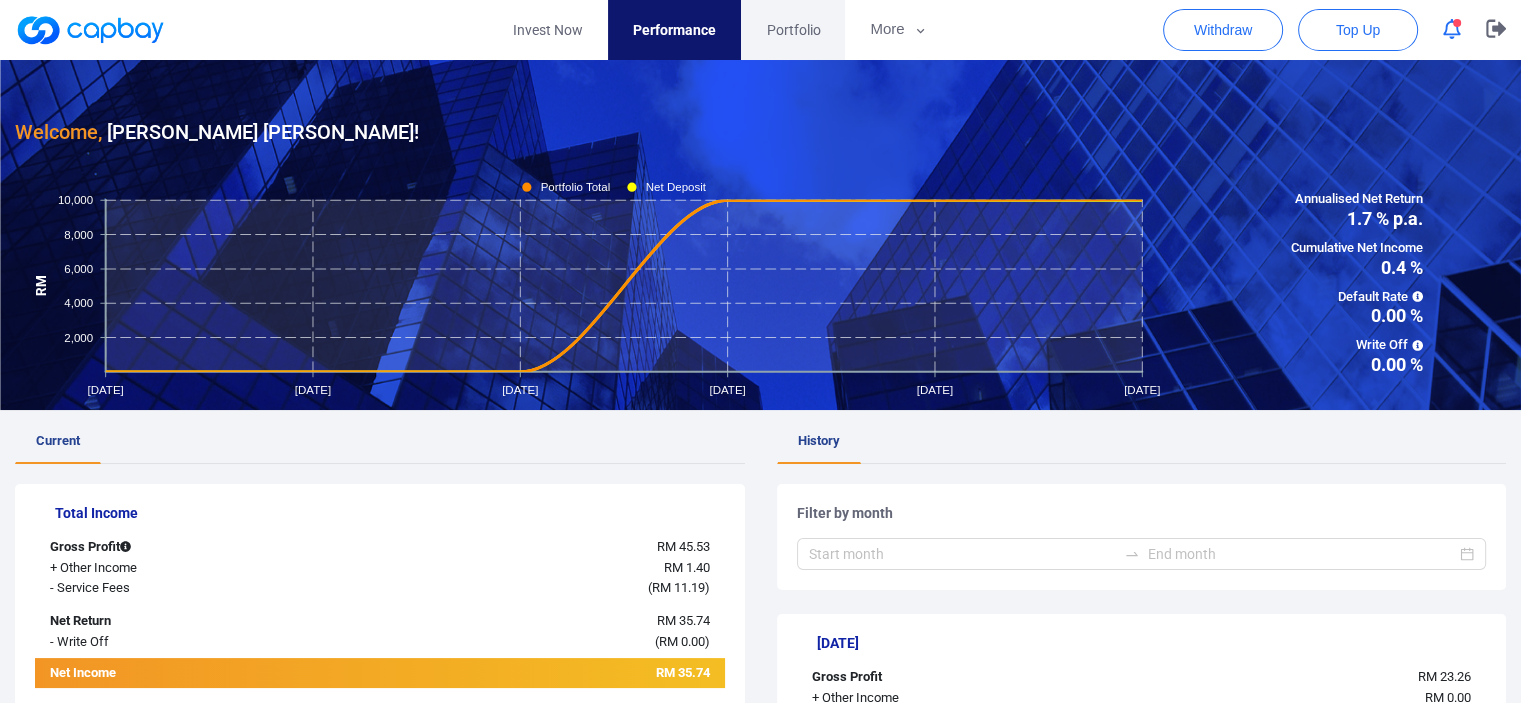 click on "Portfolio" at bounding box center [793, 30] 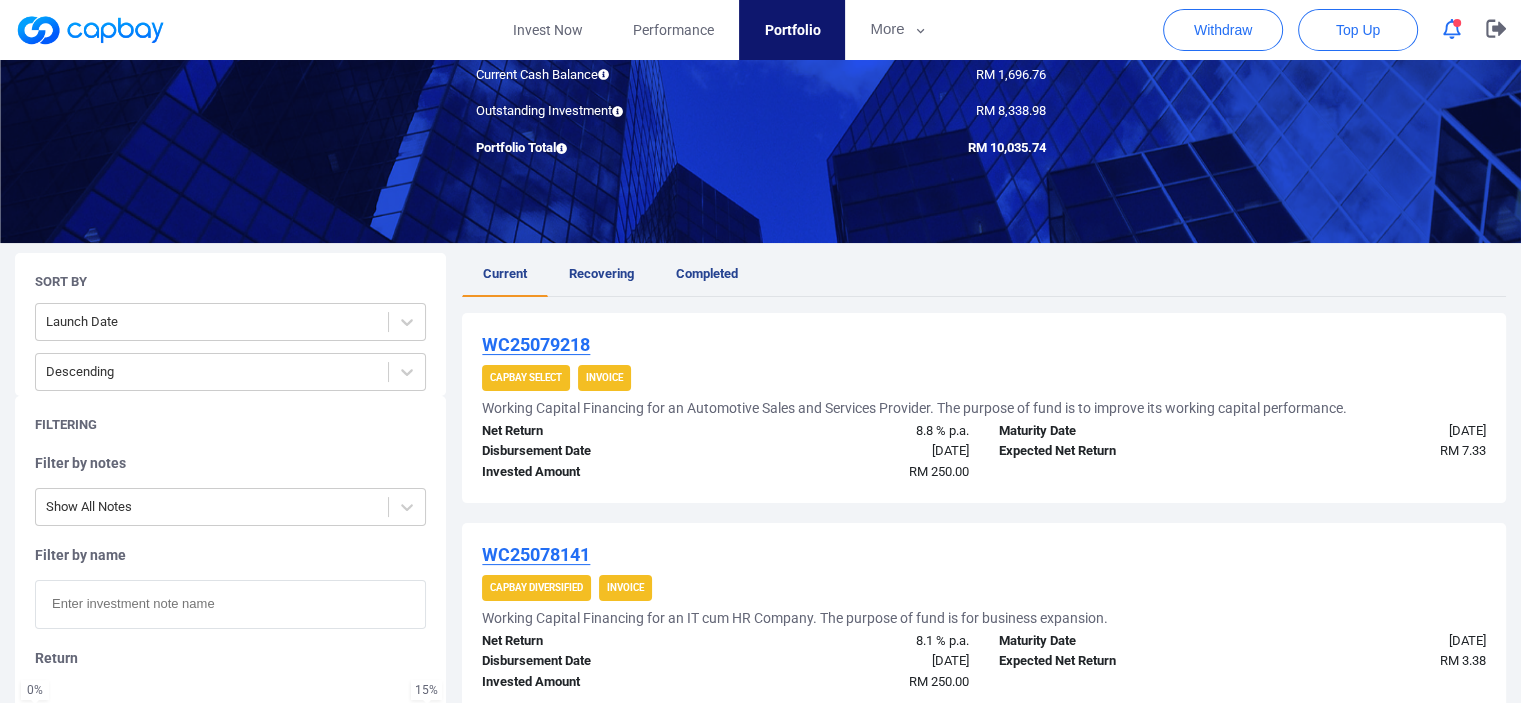 scroll, scrollTop: 218, scrollLeft: 0, axis: vertical 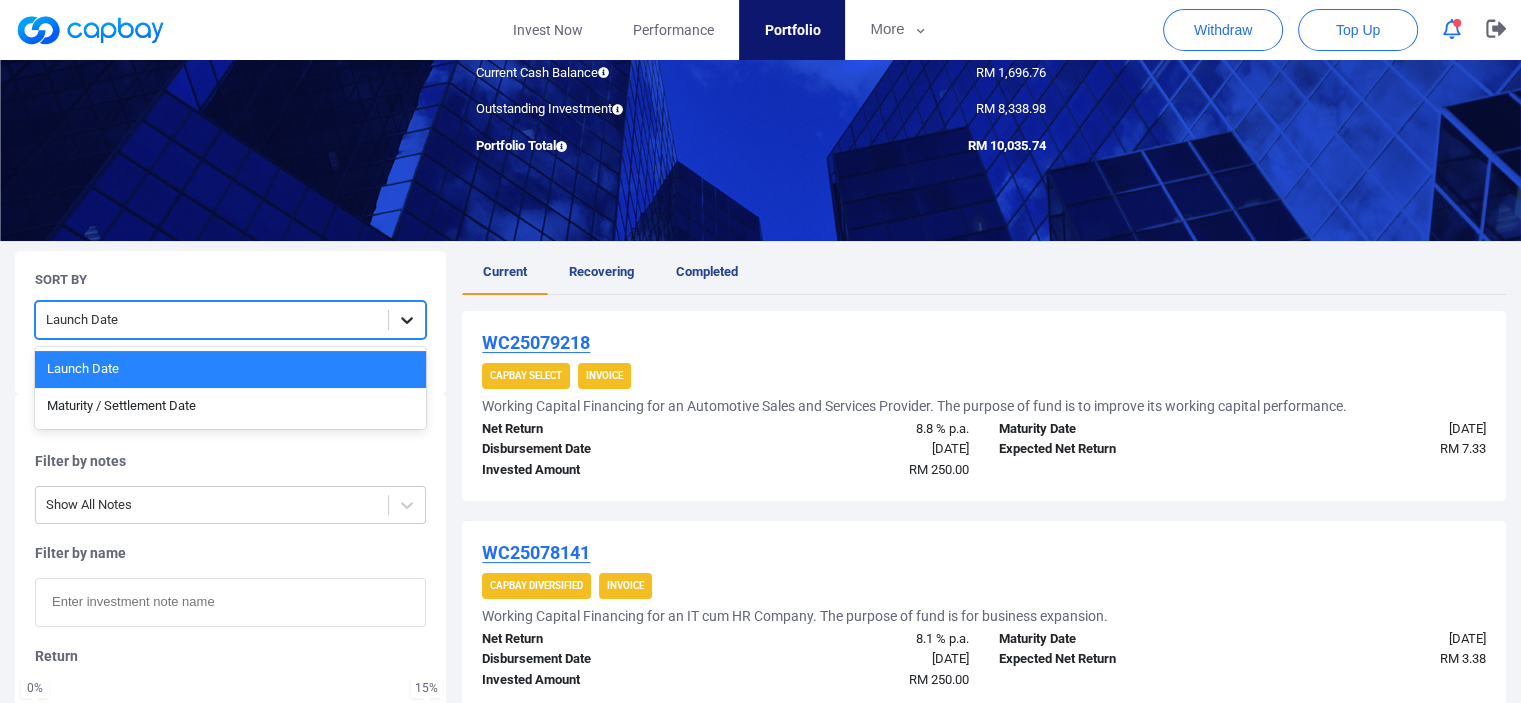 click 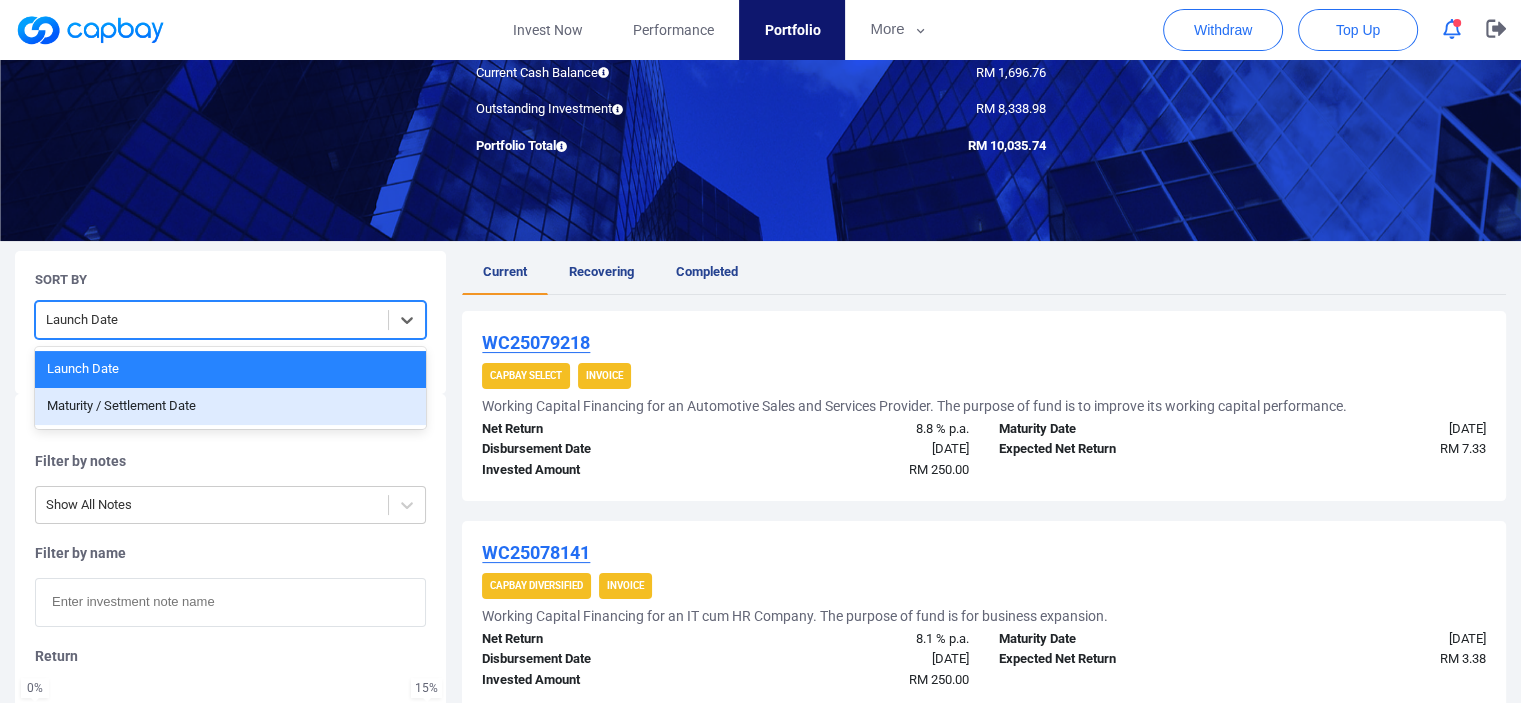 click on "Maturity / Settlement Date" at bounding box center (230, 406) 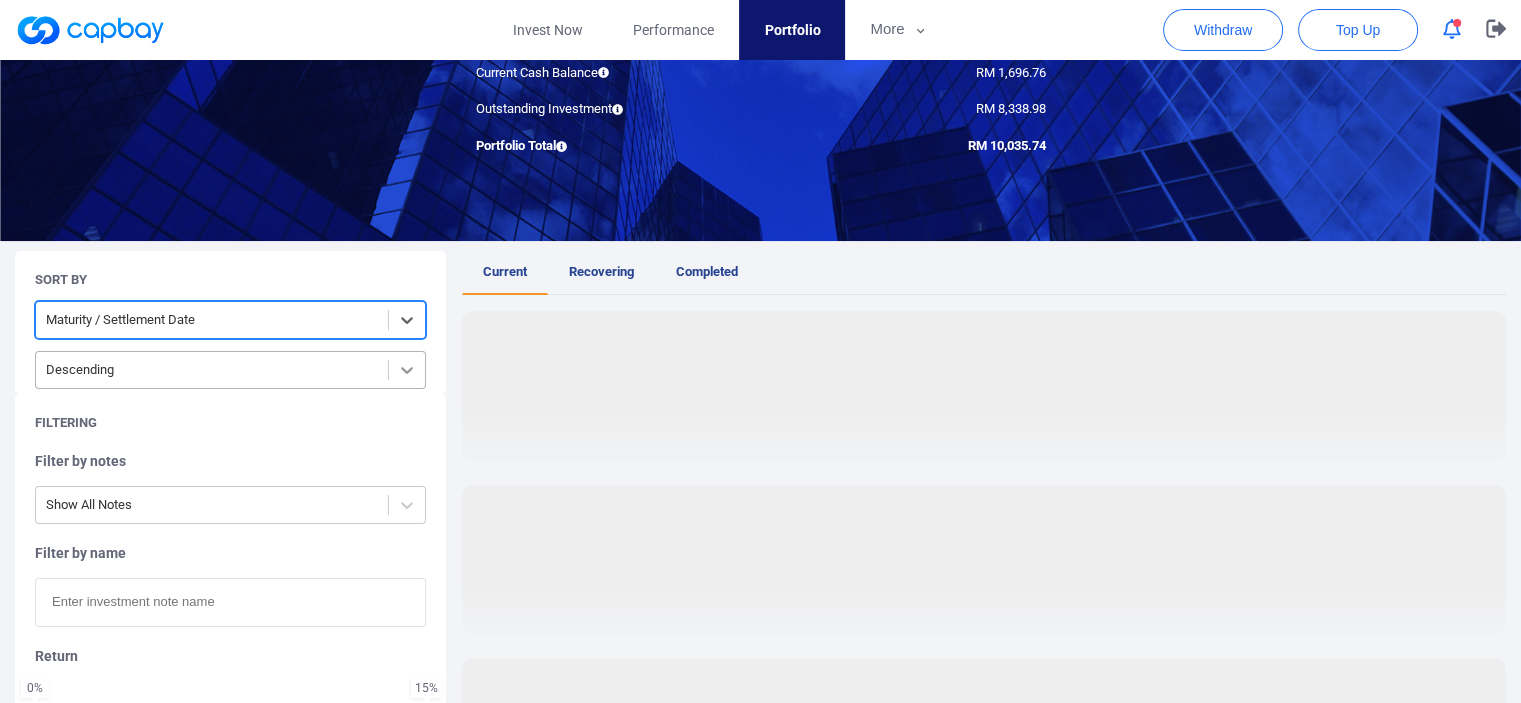 click 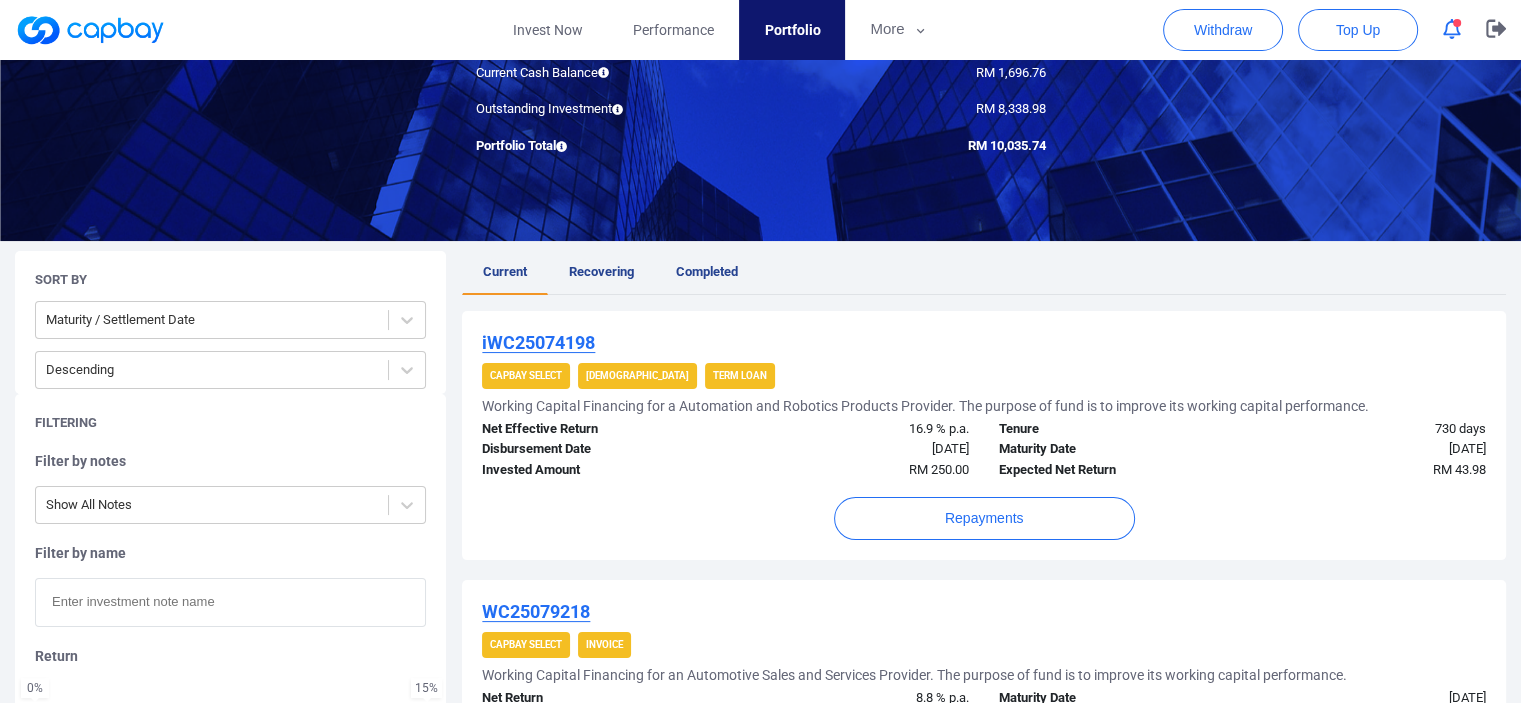 click on "Invested Amount" at bounding box center [596, 470] 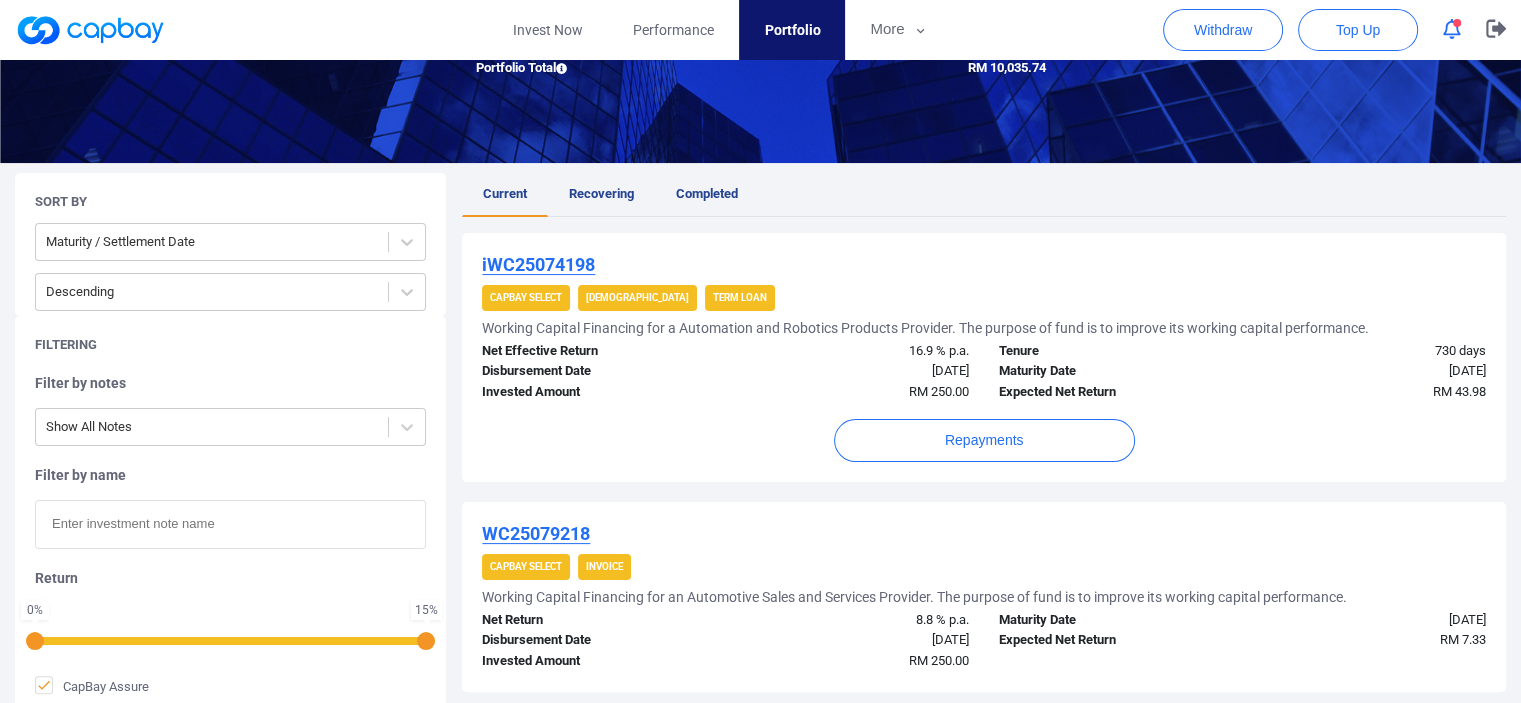 scroll, scrollTop: 296, scrollLeft: 0, axis: vertical 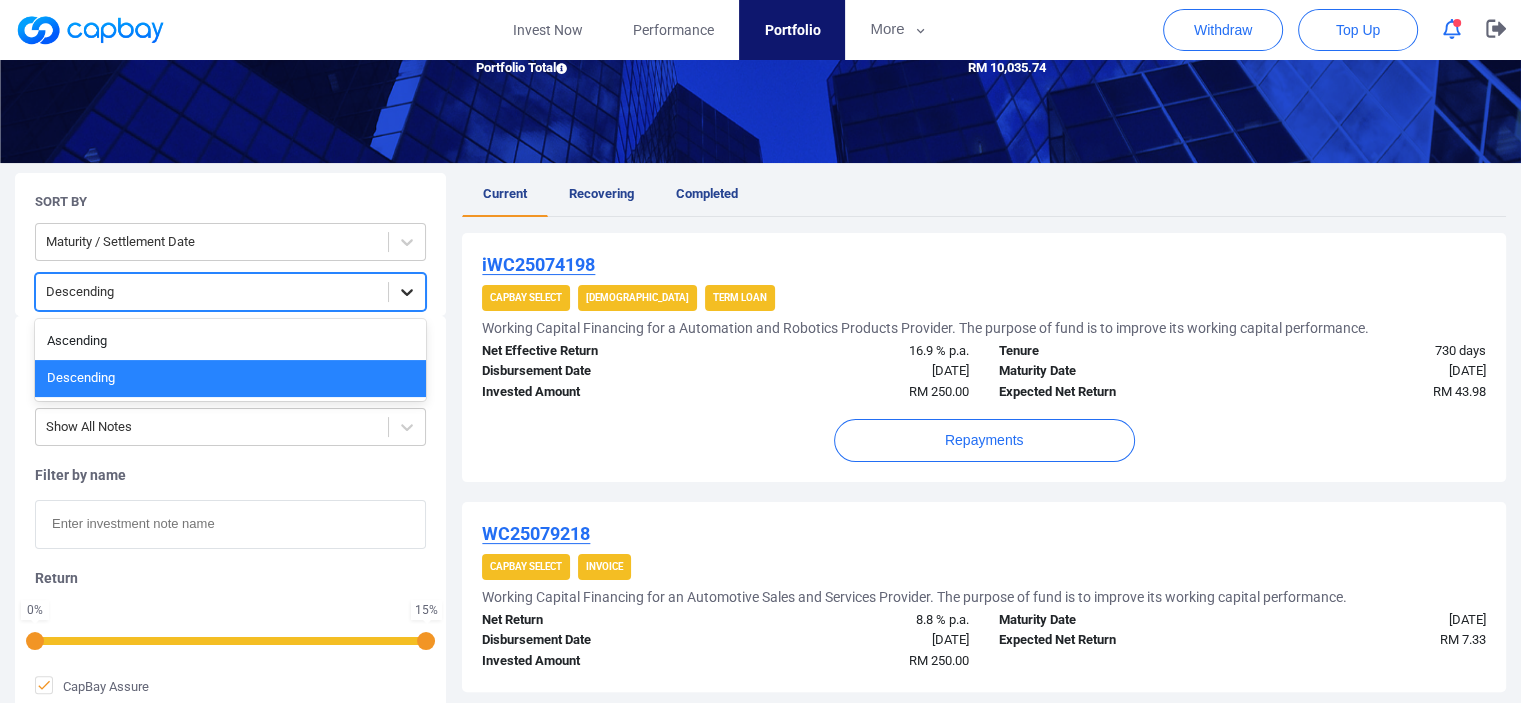 click 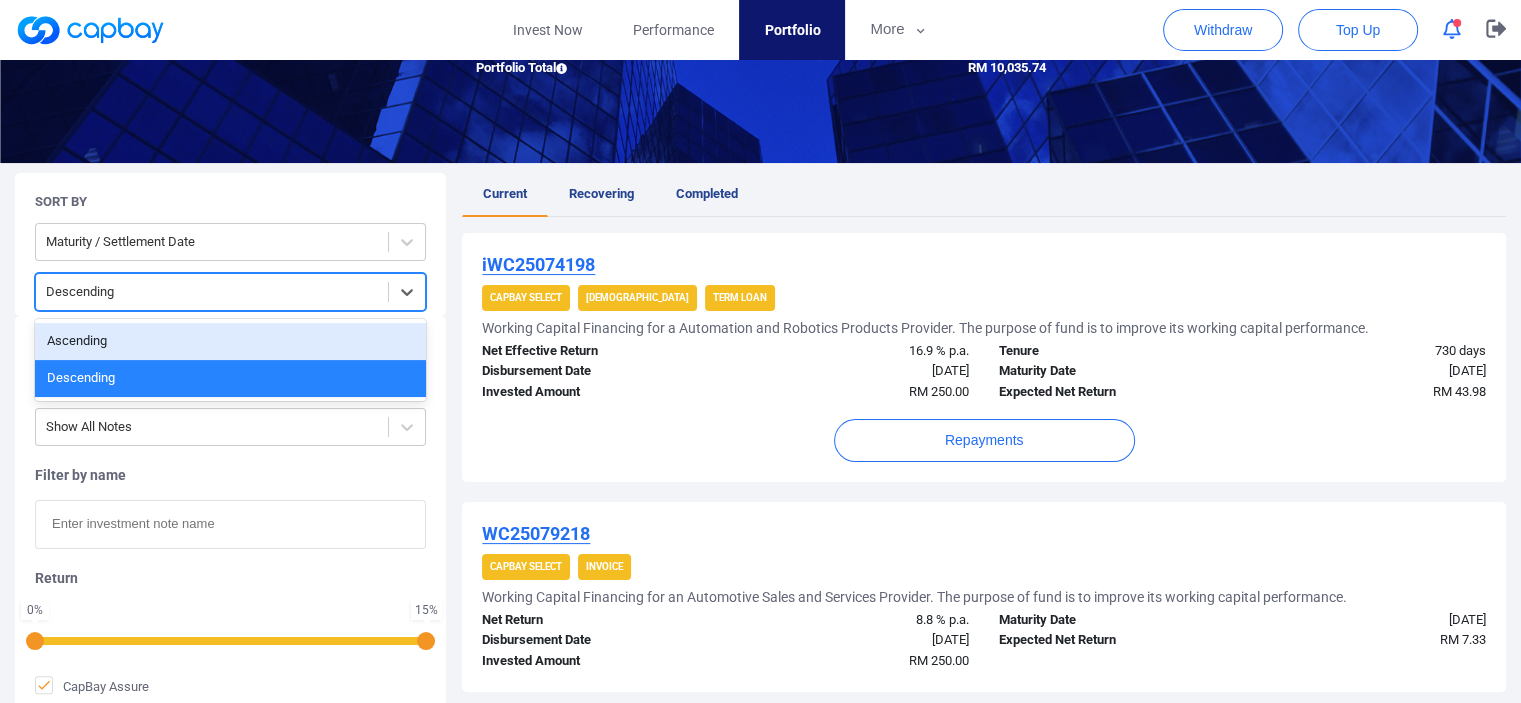 click on "Ascending" at bounding box center (230, 341) 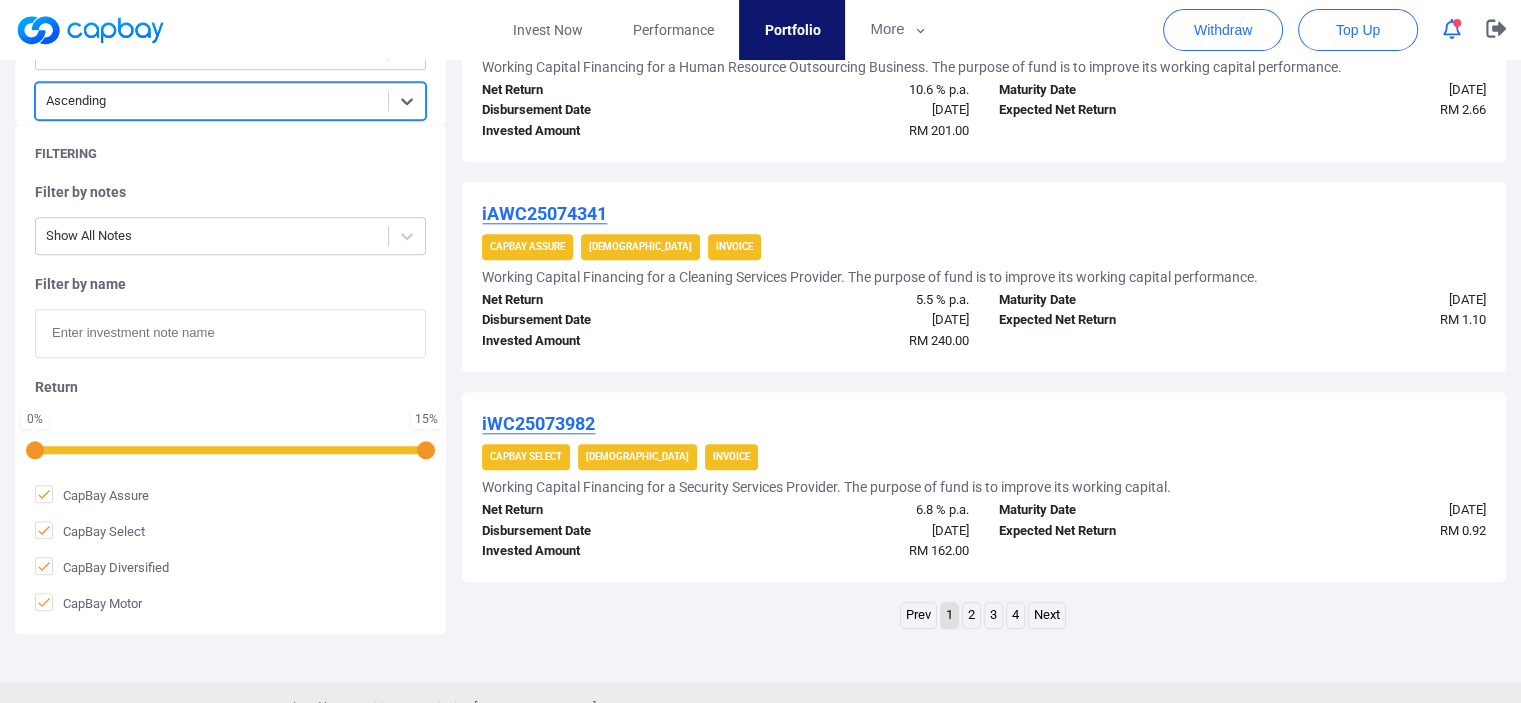scroll, scrollTop: 2100, scrollLeft: 0, axis: vertical 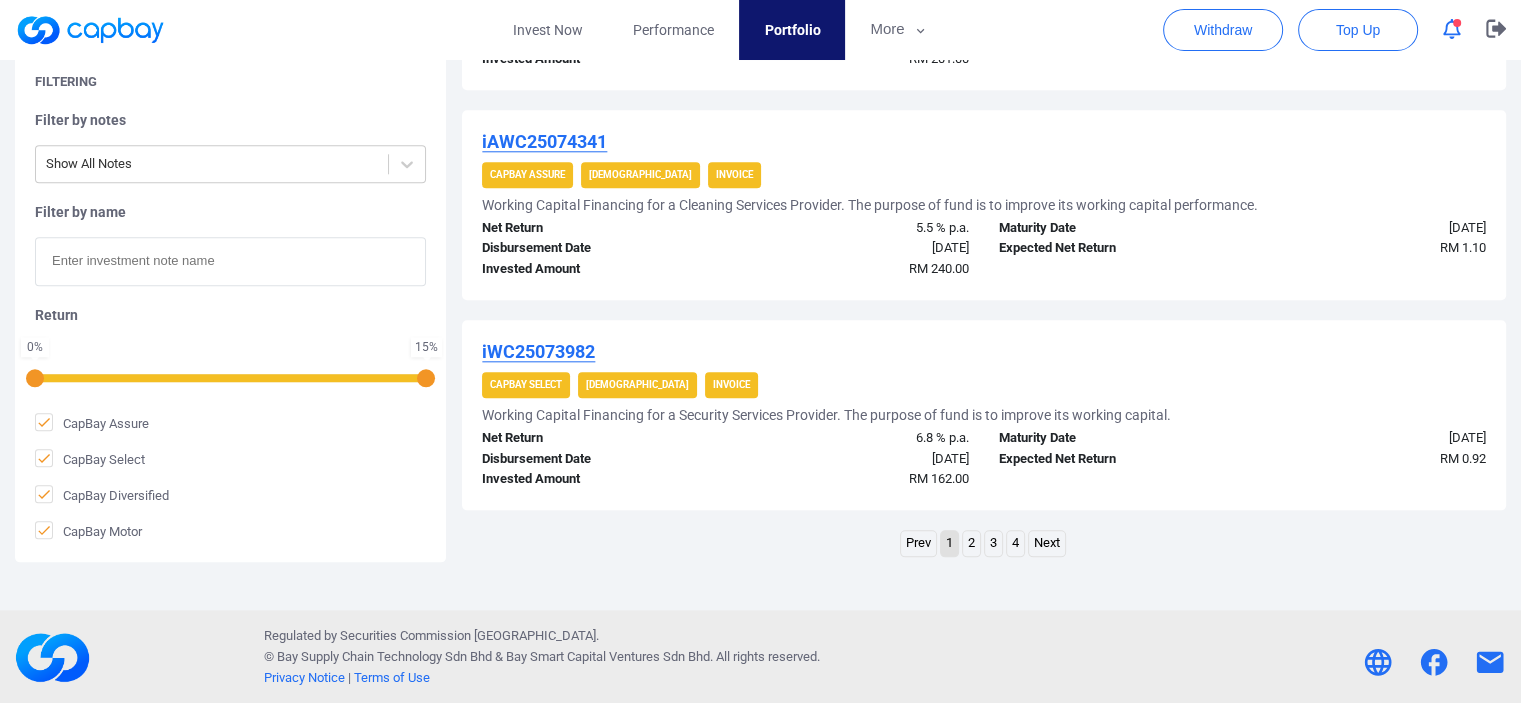 click on "4" at bounding box center (1015, 543) 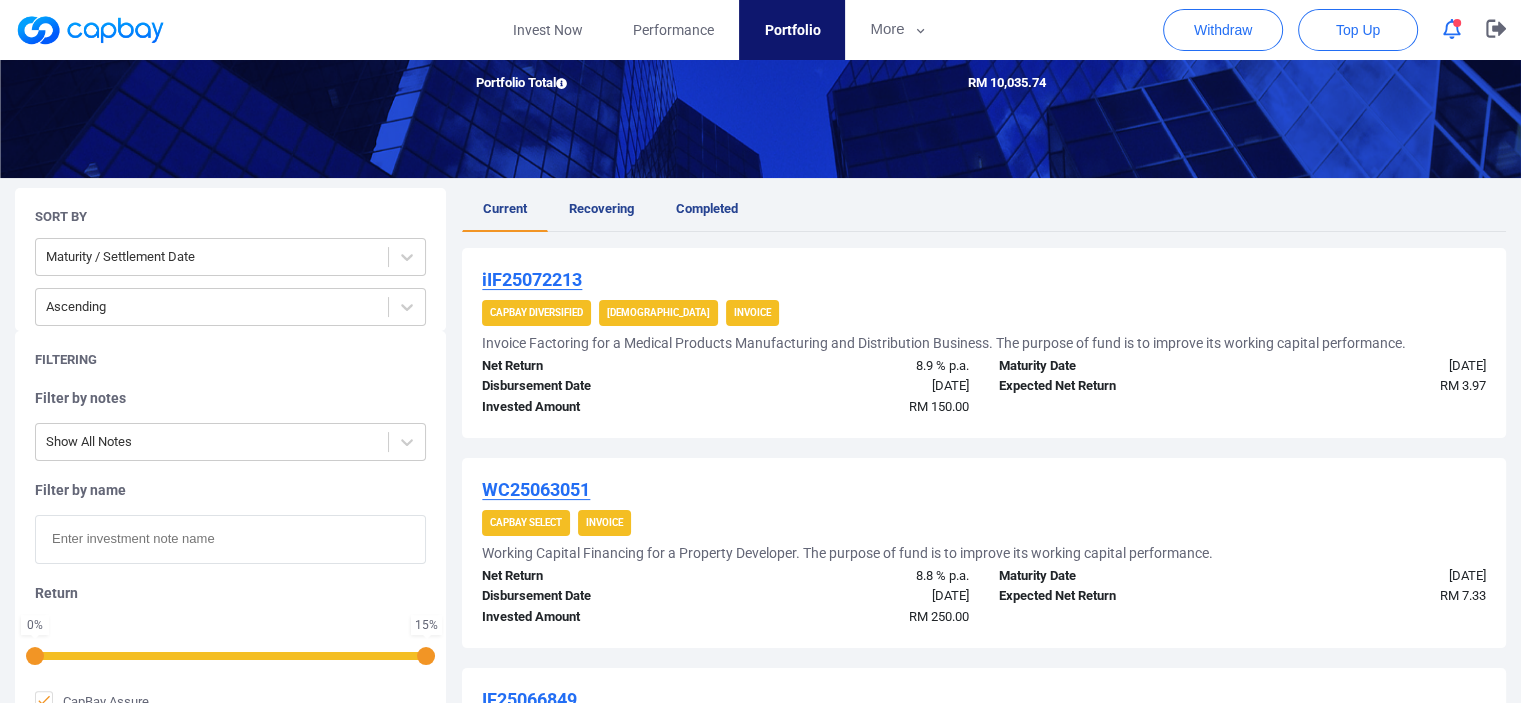 scroll, scrollTop: 0, scrollLeft: 0, axis: both 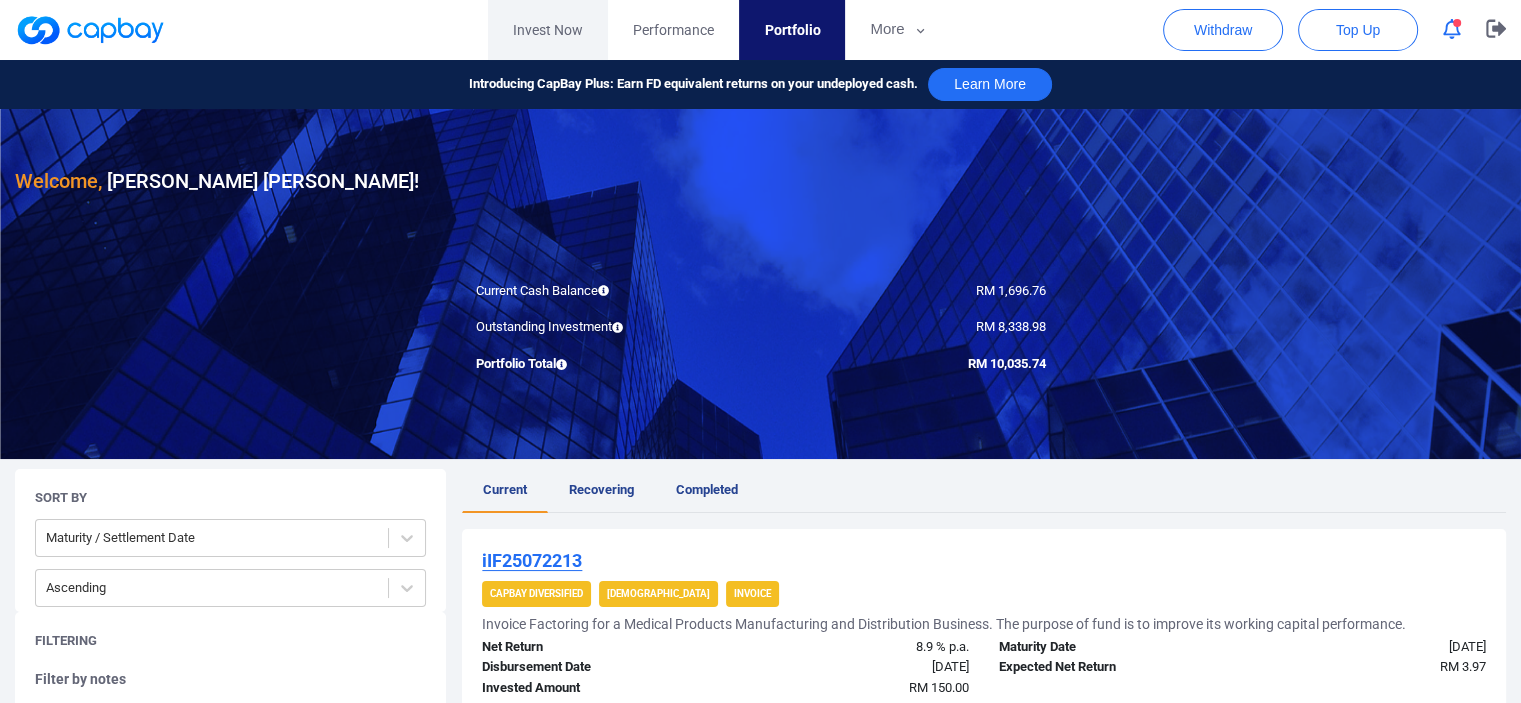 click on "Invest Now" at bounding box center (548, 30) 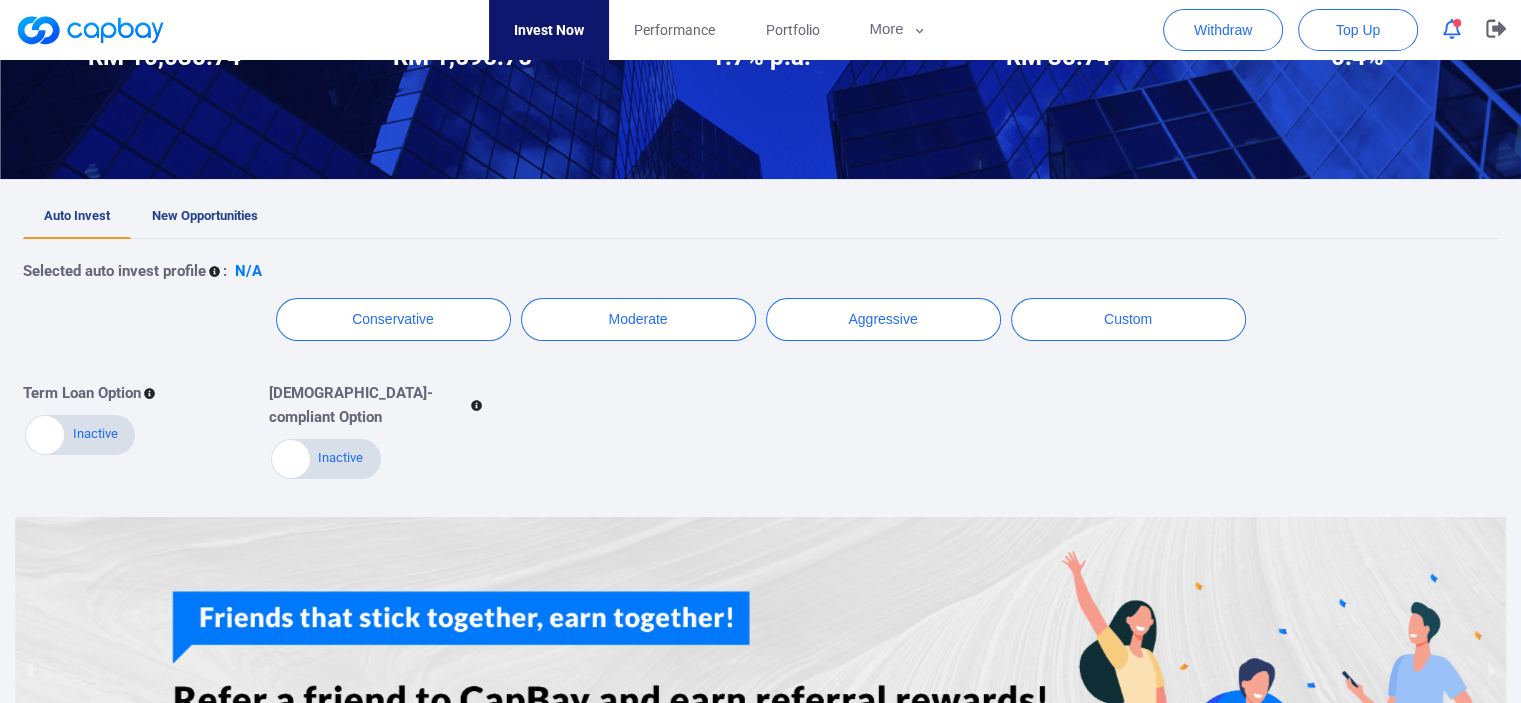 scroll, scrollTop: 280, scrollLeft: 0, axis: vertical 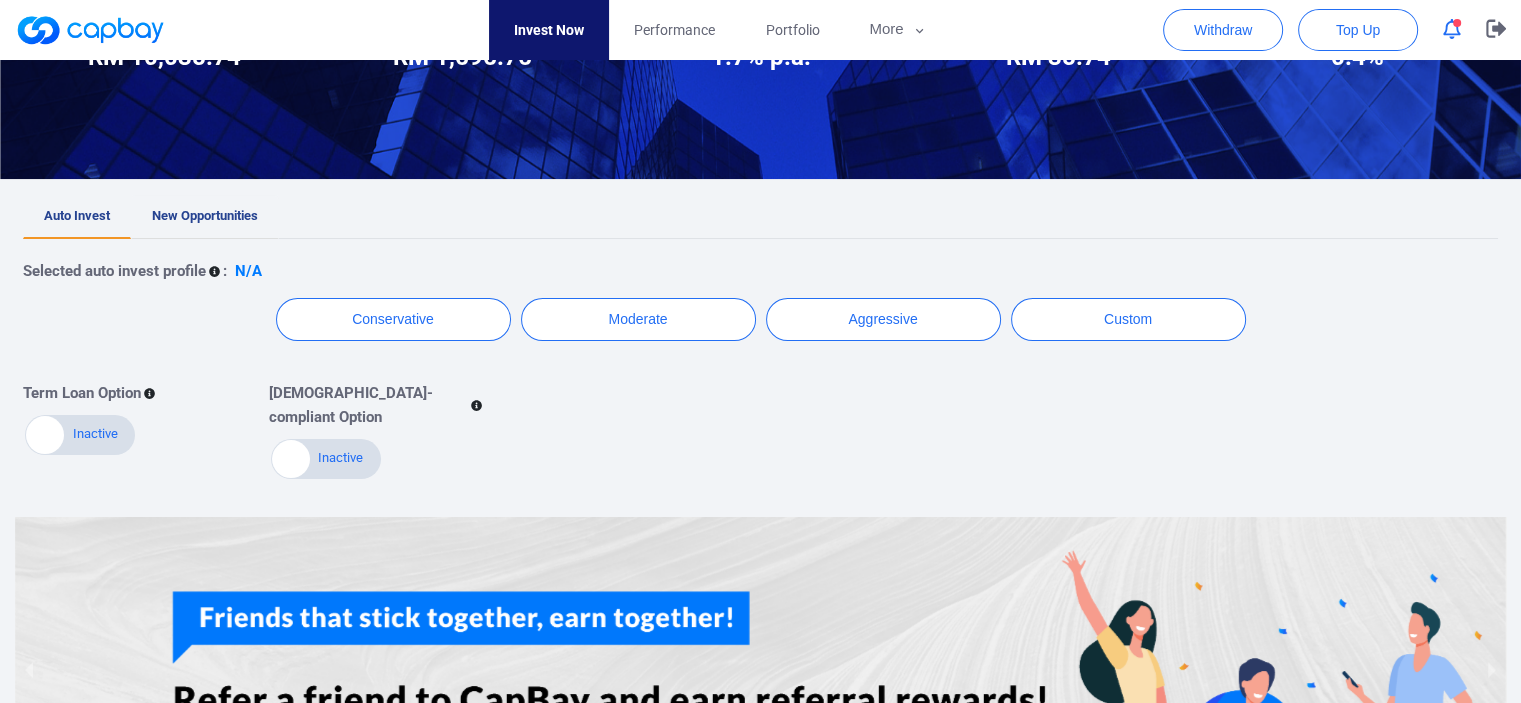 click on "New Opportunities" at bounding box center (205, 217) 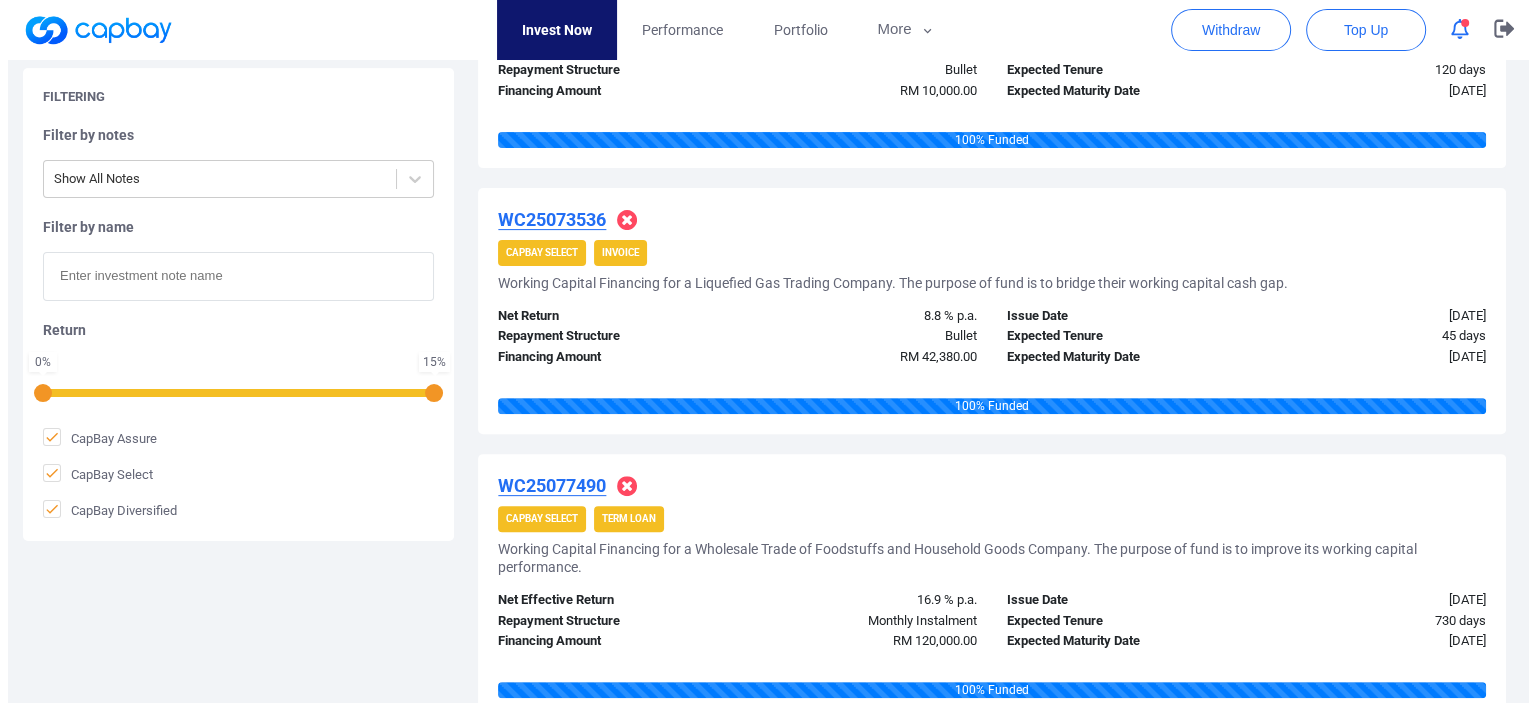 scroll, scrollTop: 0, scrollLeft: 0, axis: both 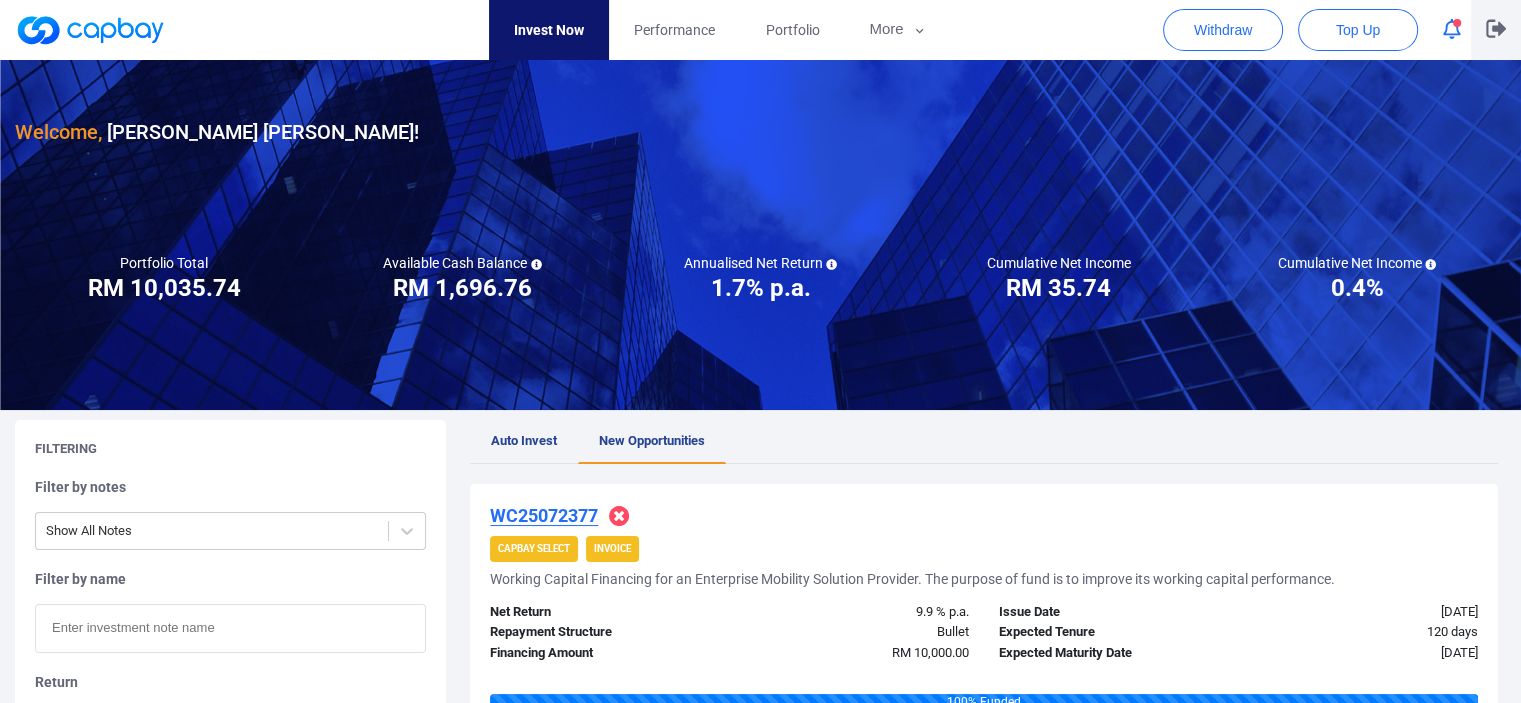 click at bounding box center [1496, 30] 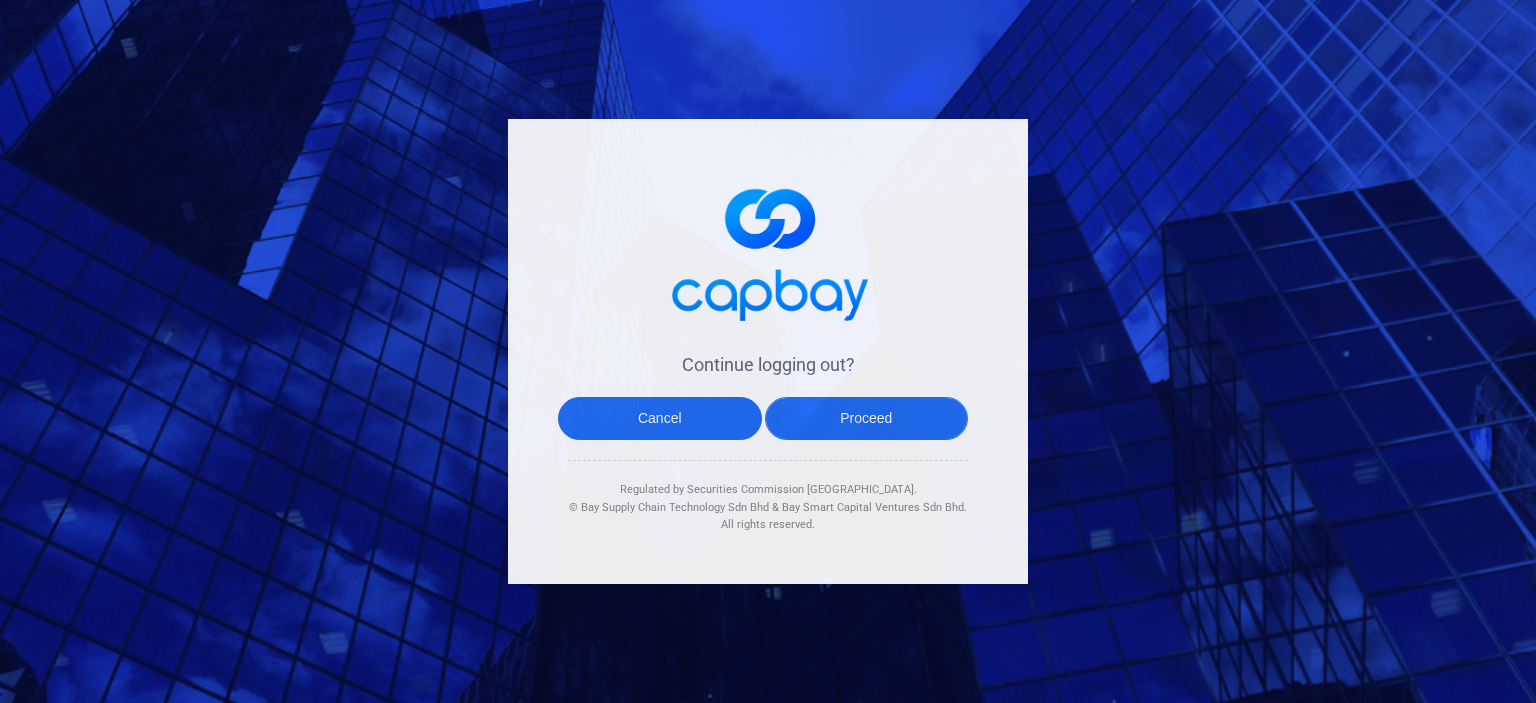 click on "Proceed" at bounding box center (867, 418) 